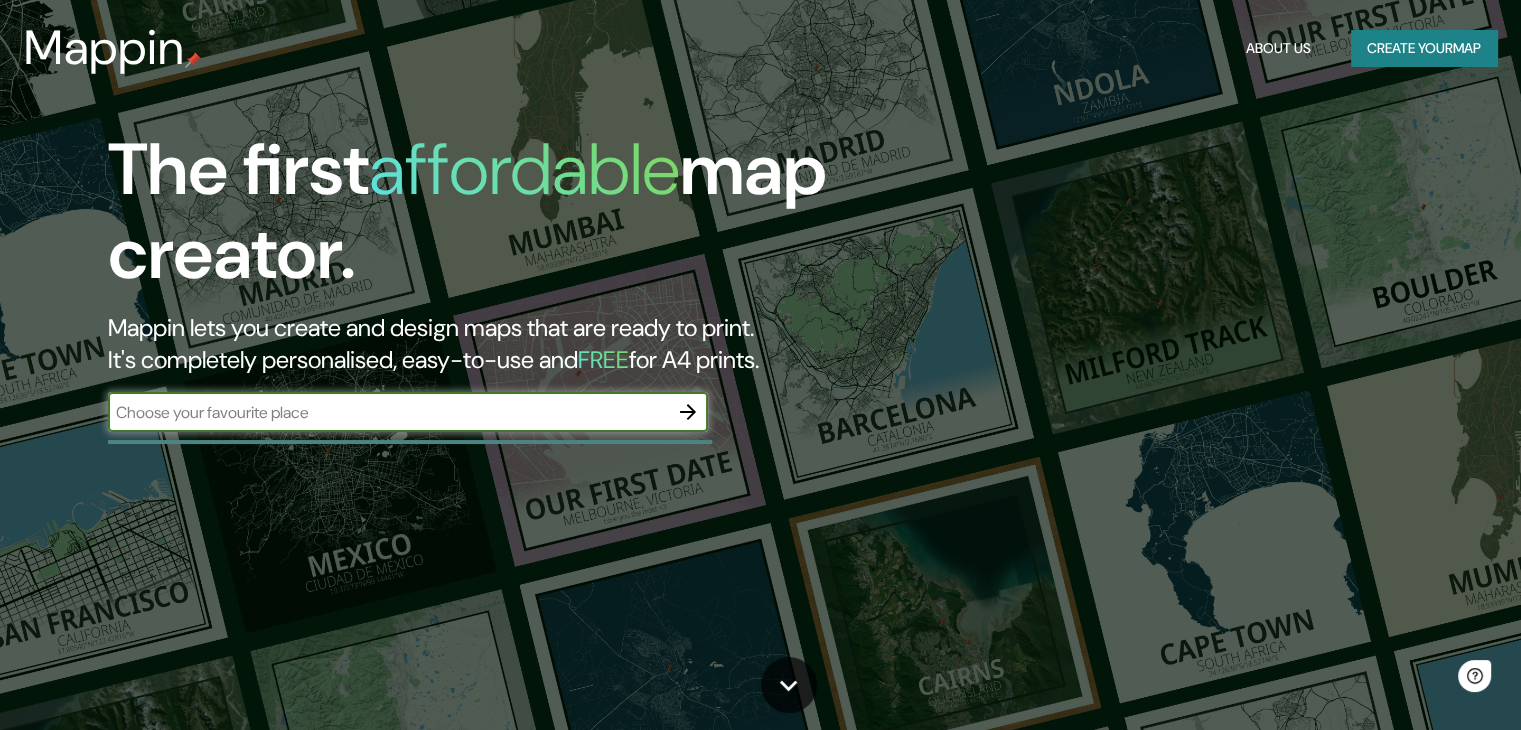 scroll, scrollTop: 0, scrollLeft: 0, axis: both 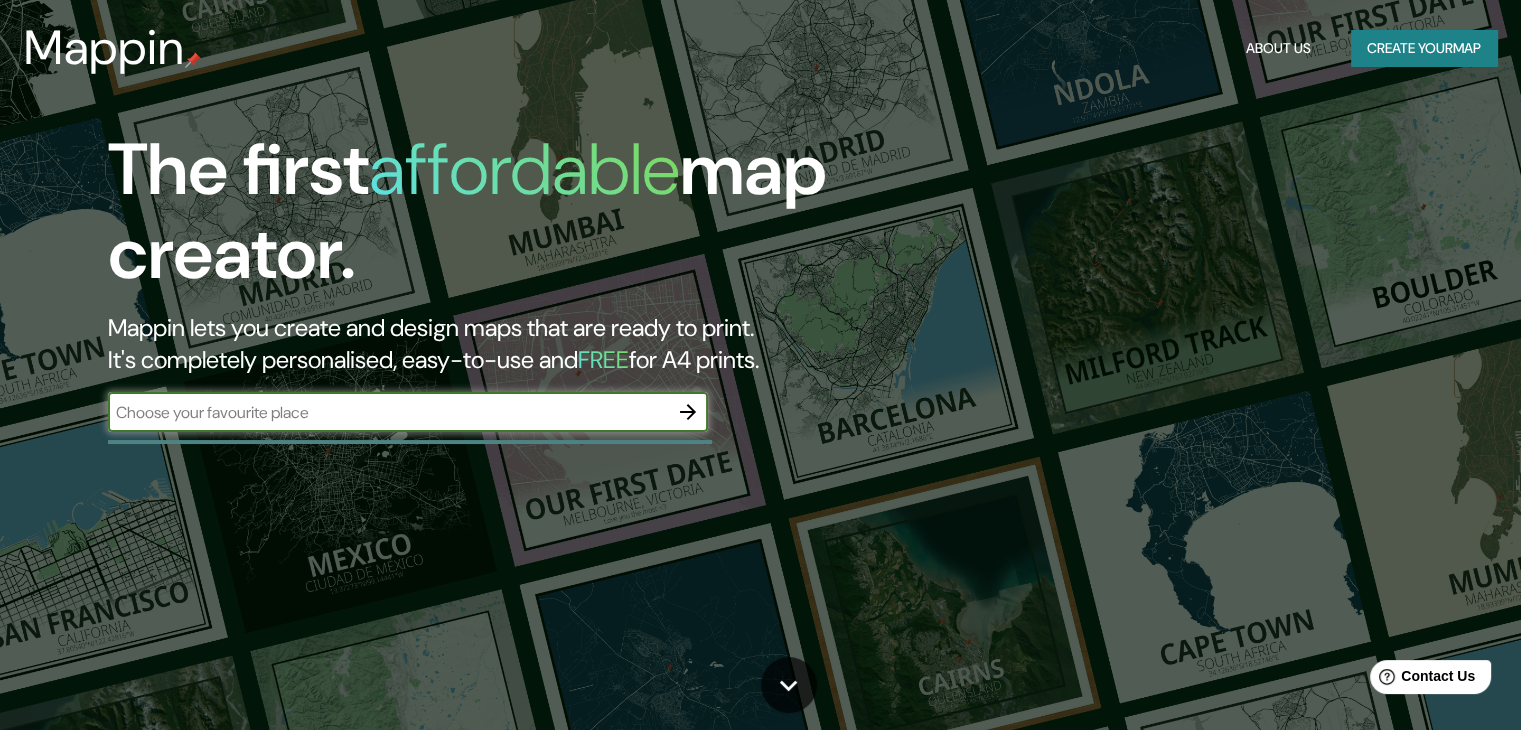 click at bounding box center (388, 412) 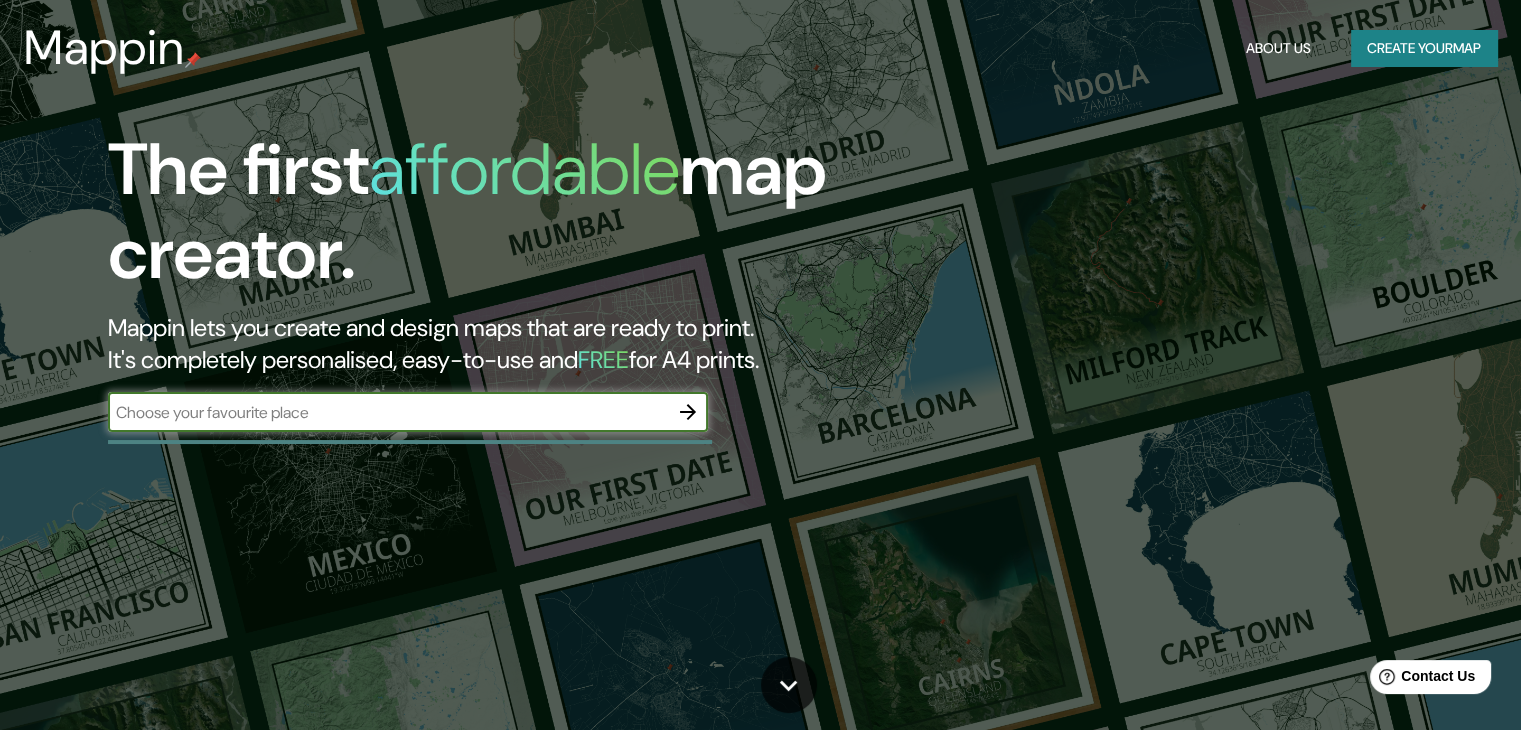 type on "san [PERSON_NAME] de macoris" 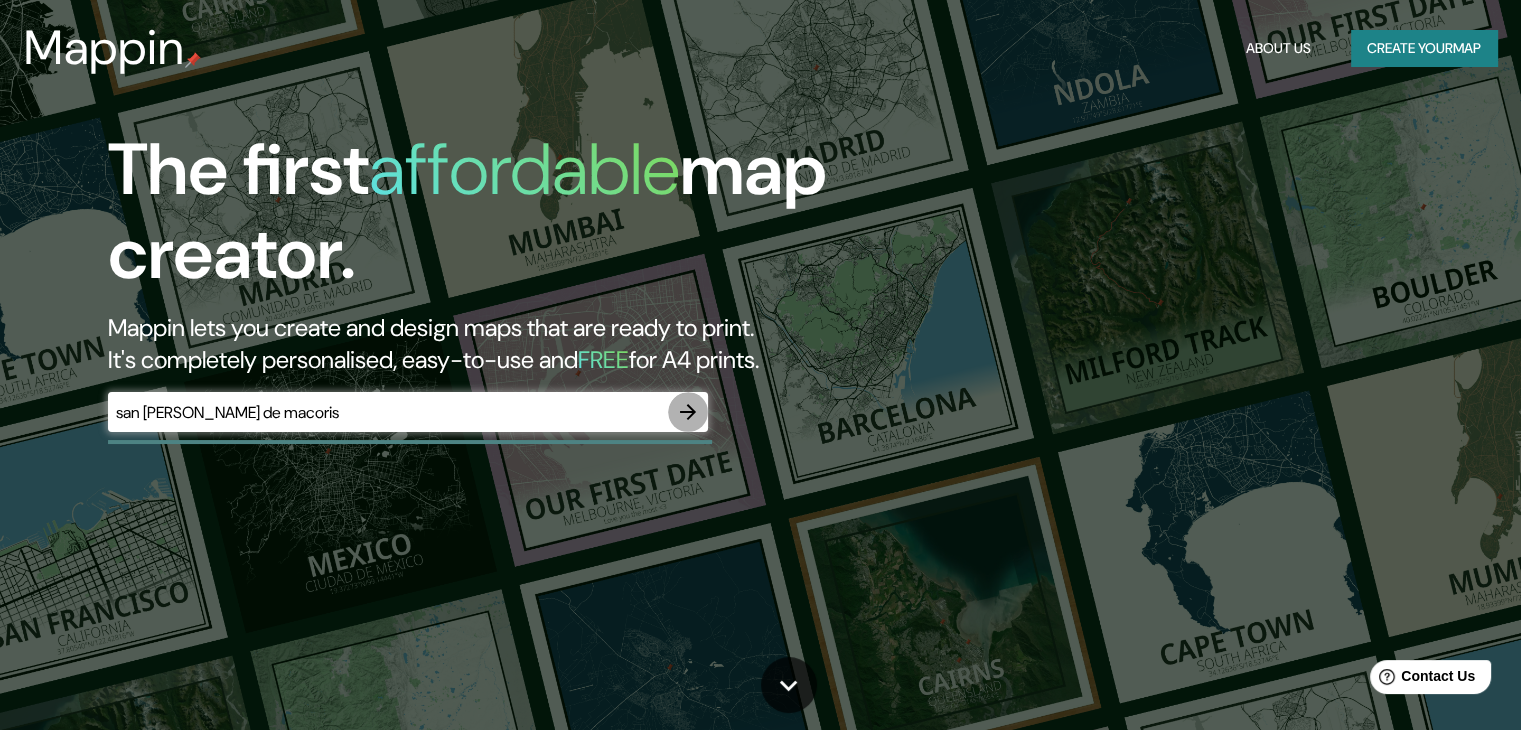 click 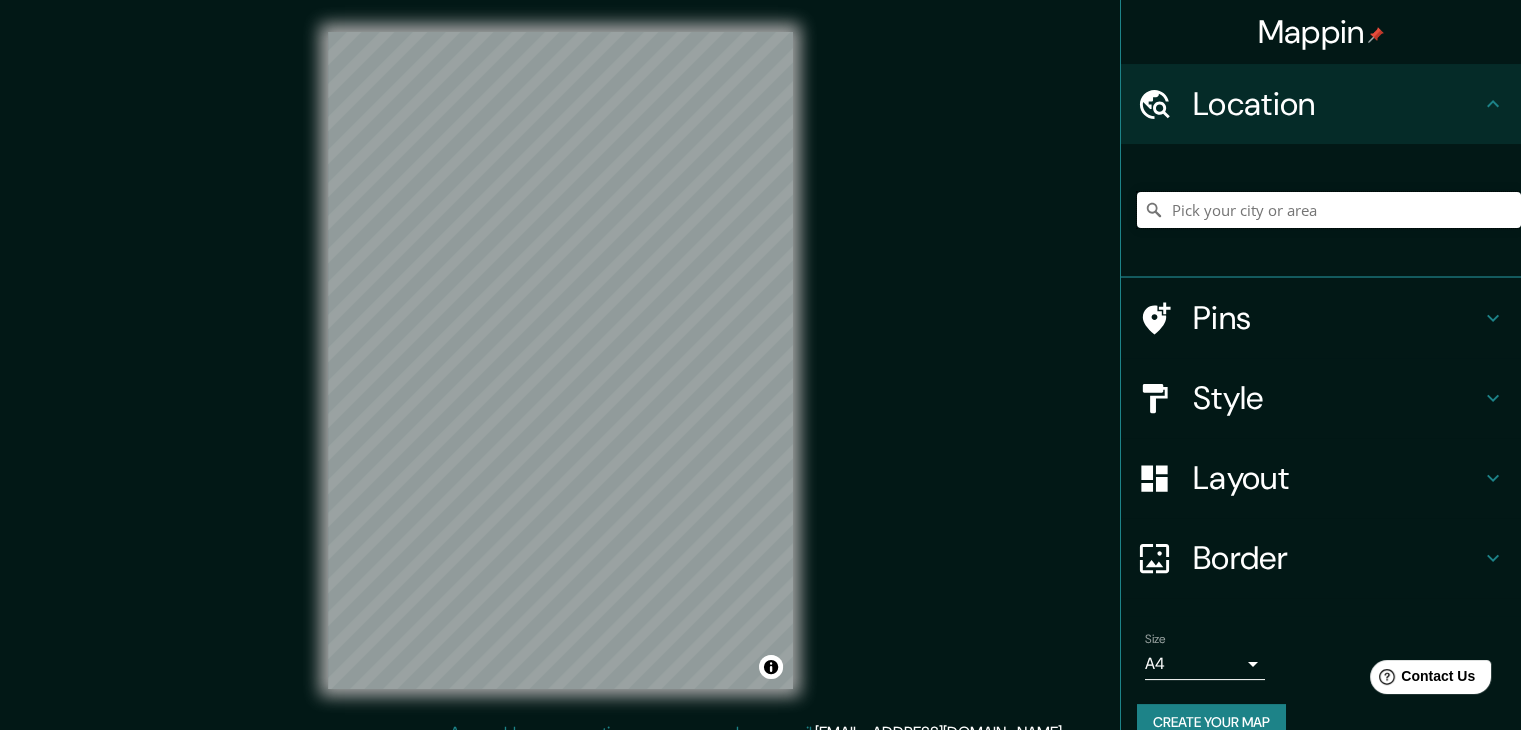 click at bounding box center (1329, 210) 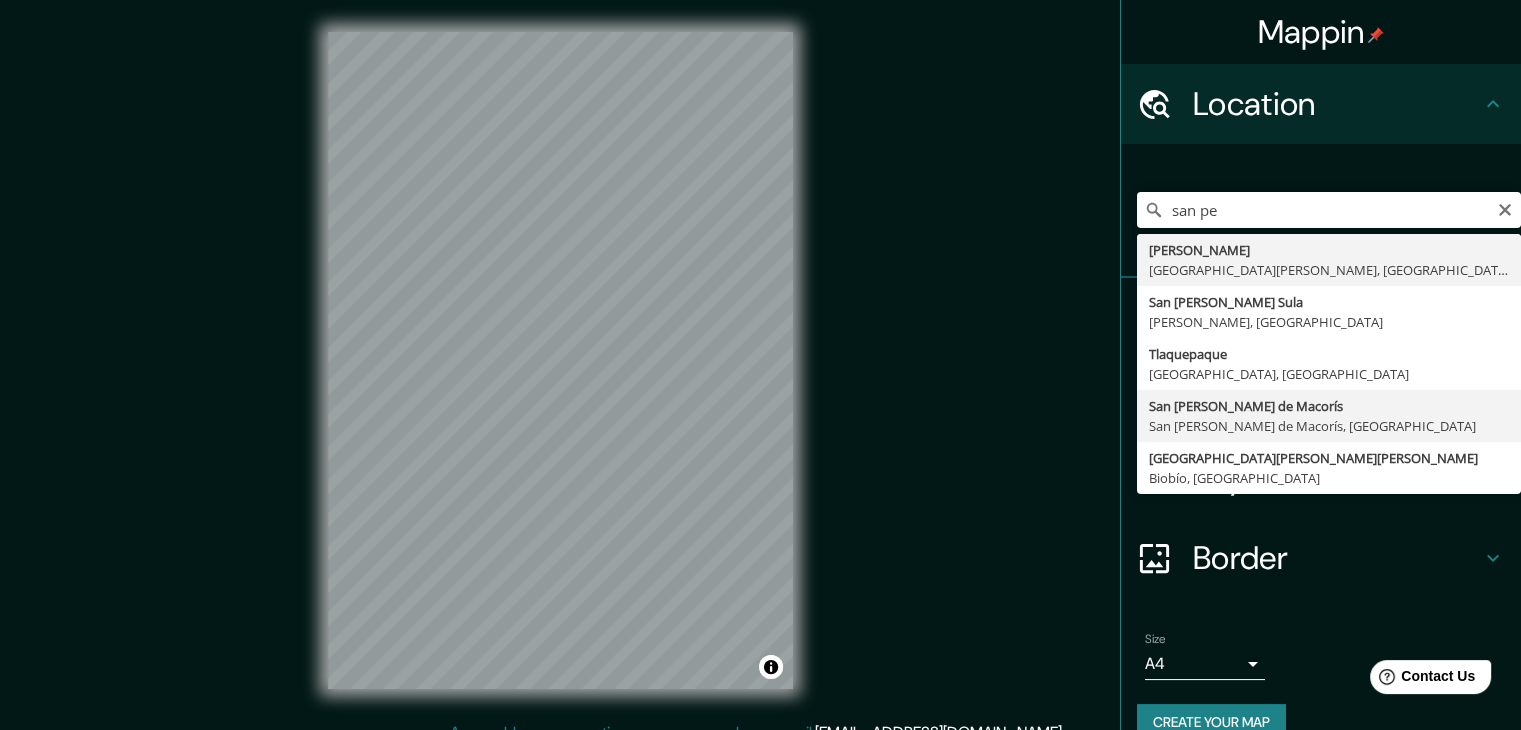 type on "San [PERSON_NAME] de Macorís, [GEOGRAPHIC_DATA][PERSON_NAME], [GEOGRAPHIC_DATA]" 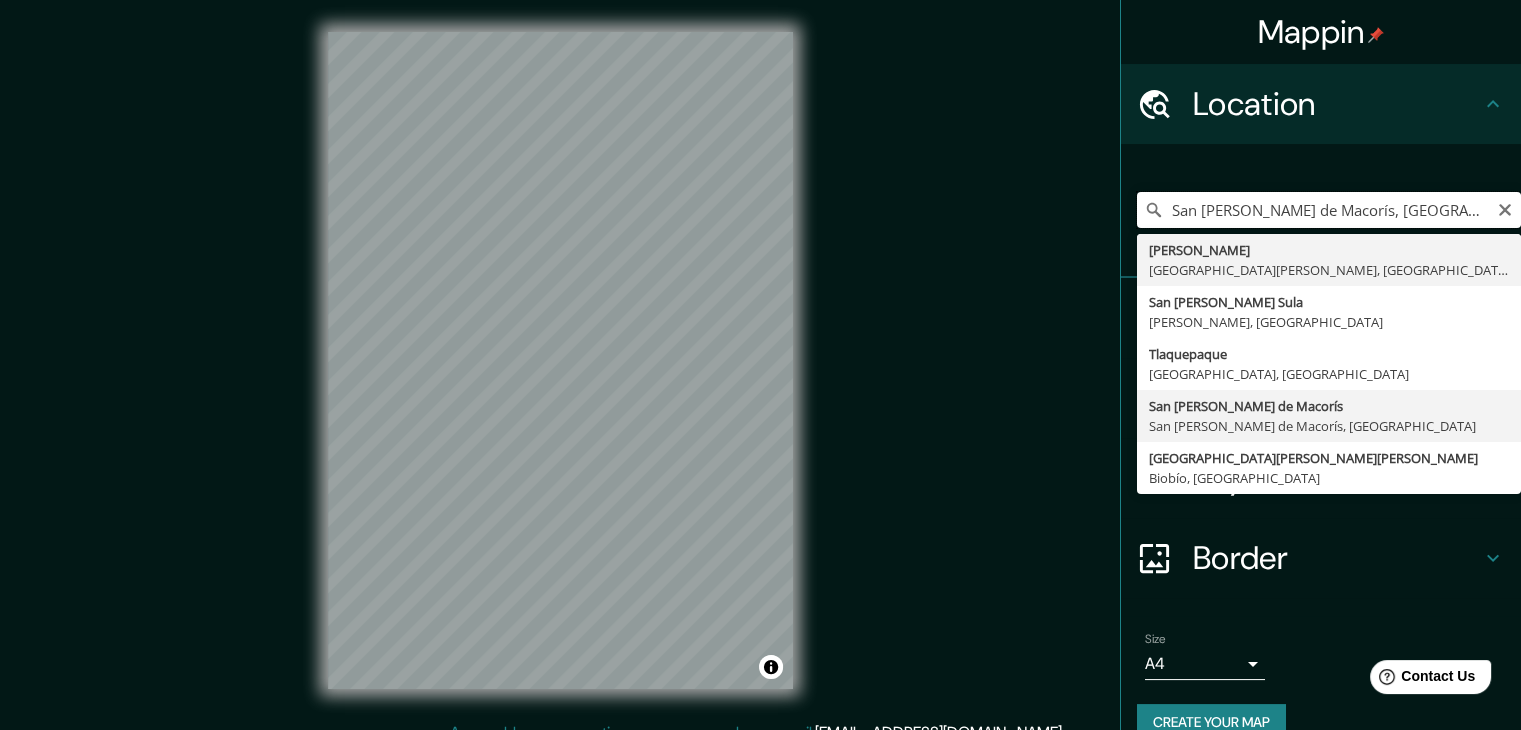 scroll, scrollTop: 0, scrollLeft: 0, axis: both 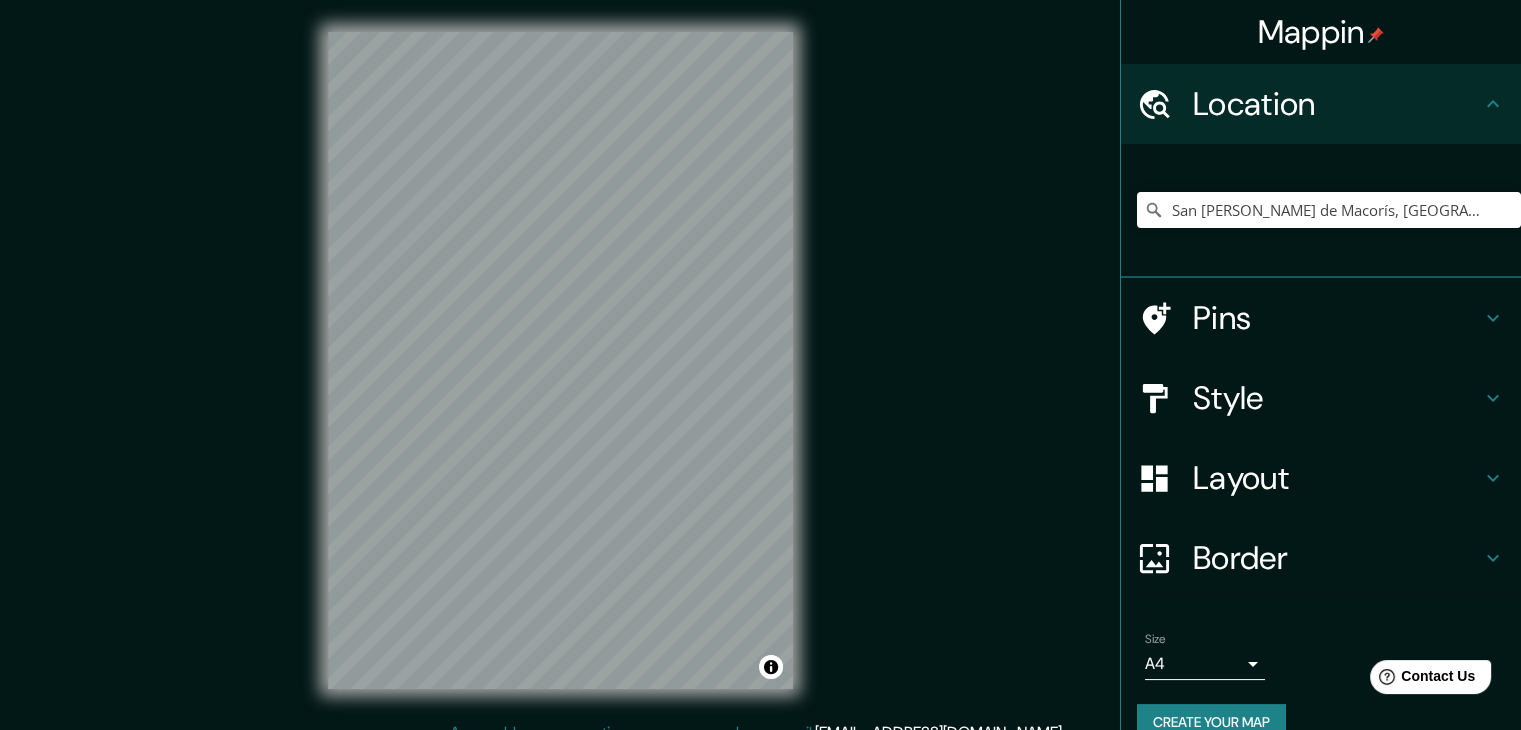 click on "Style" at bounding box center [1321, 398] 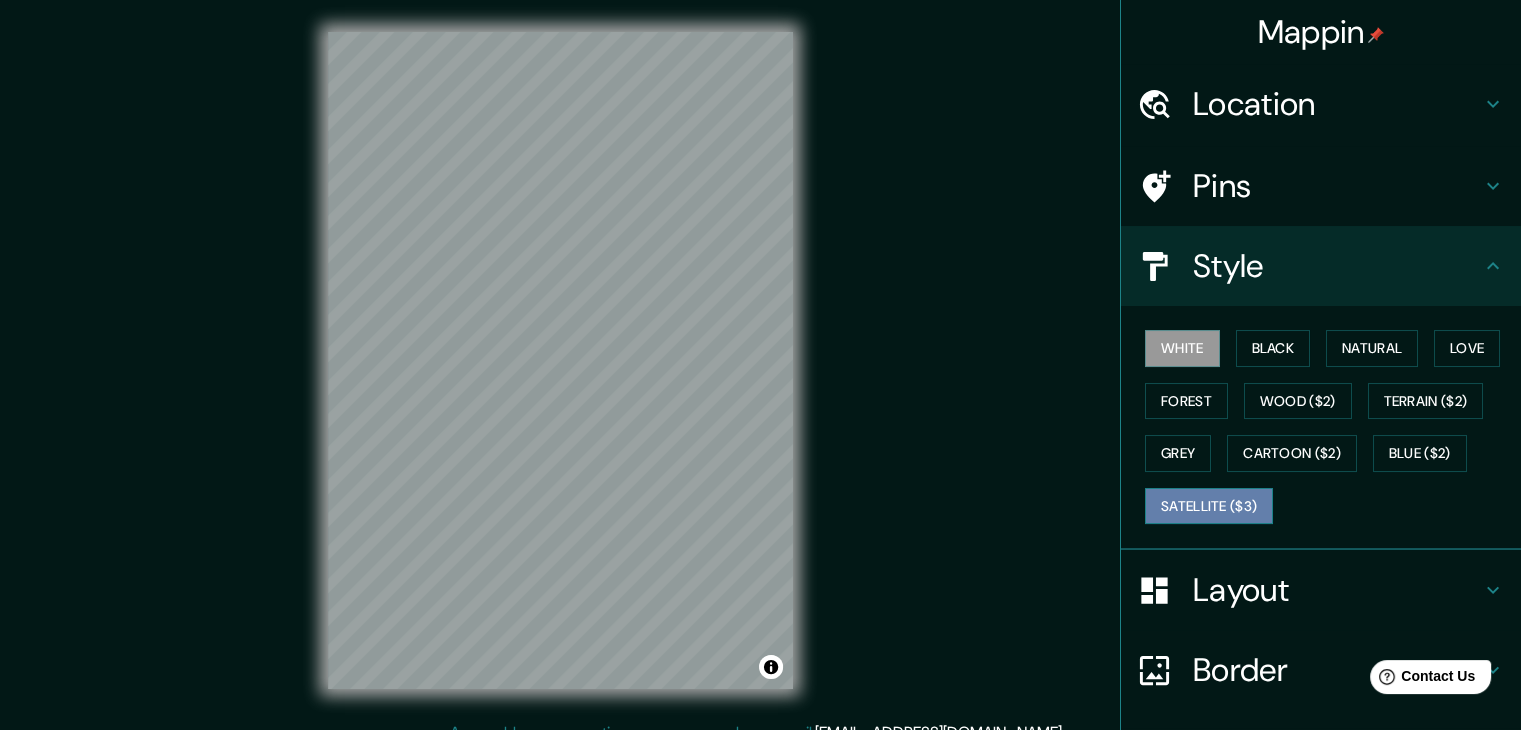 click on "Satellite ($3)" at bounding box center [1209, 506] 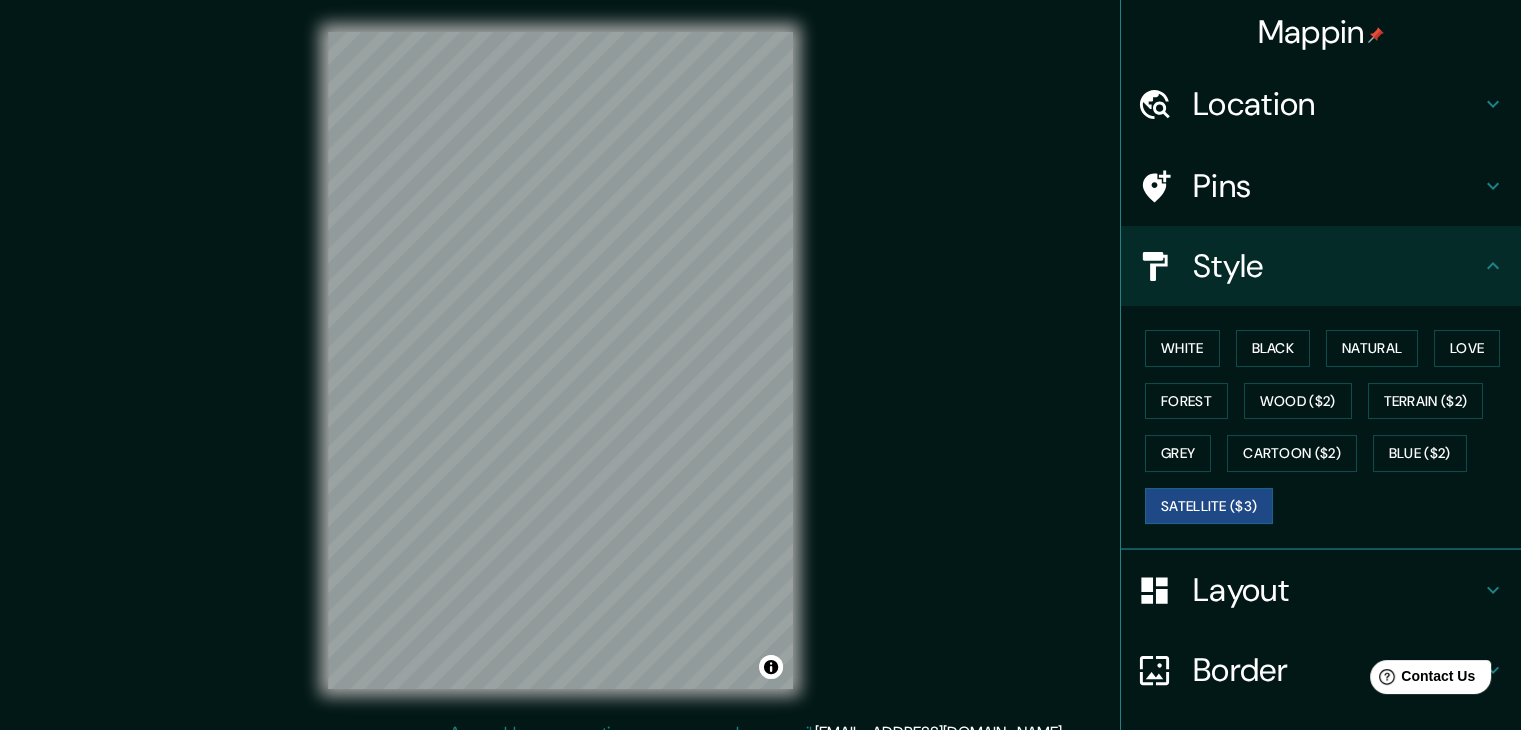 click on "Mappin Location [GEOGRAPHIC_DATA][PERSON_NAME], [GEOGRAPHIC_DATA][PERSON_NAME], [GEOGRAPHIC_DATA] Pins Style White Black Natural Love Forest Wood ($2) Terrain ($2) Grey Cartoon ($2) Blue ($2) Satellite ($3) Layout Border Choose a border.  Hint : you can make layers of the frame opaque to create some cool effects. None Simple Transparent Fancy Size A4 single Create your map © Mapbox   © OpenStreetMap   Improve this map   © Maxar Any problems, suggestions, or concerns please email    [EMAIL_ADDRESS][DOMAIN_NAME] . . ." at bounding box center [760, 376] 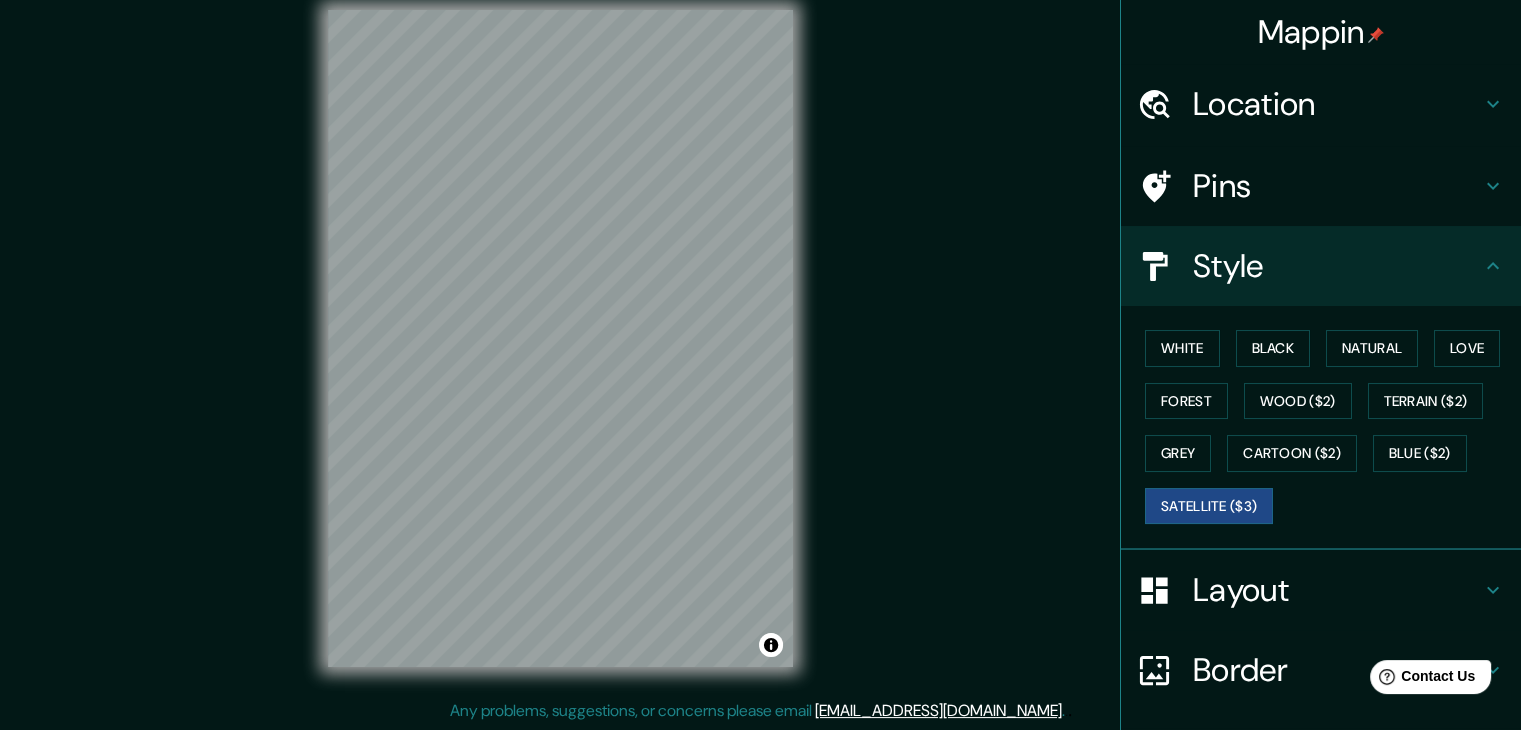 scroll, scrollTop: 23, scrollLeft: 0, axis: vertical 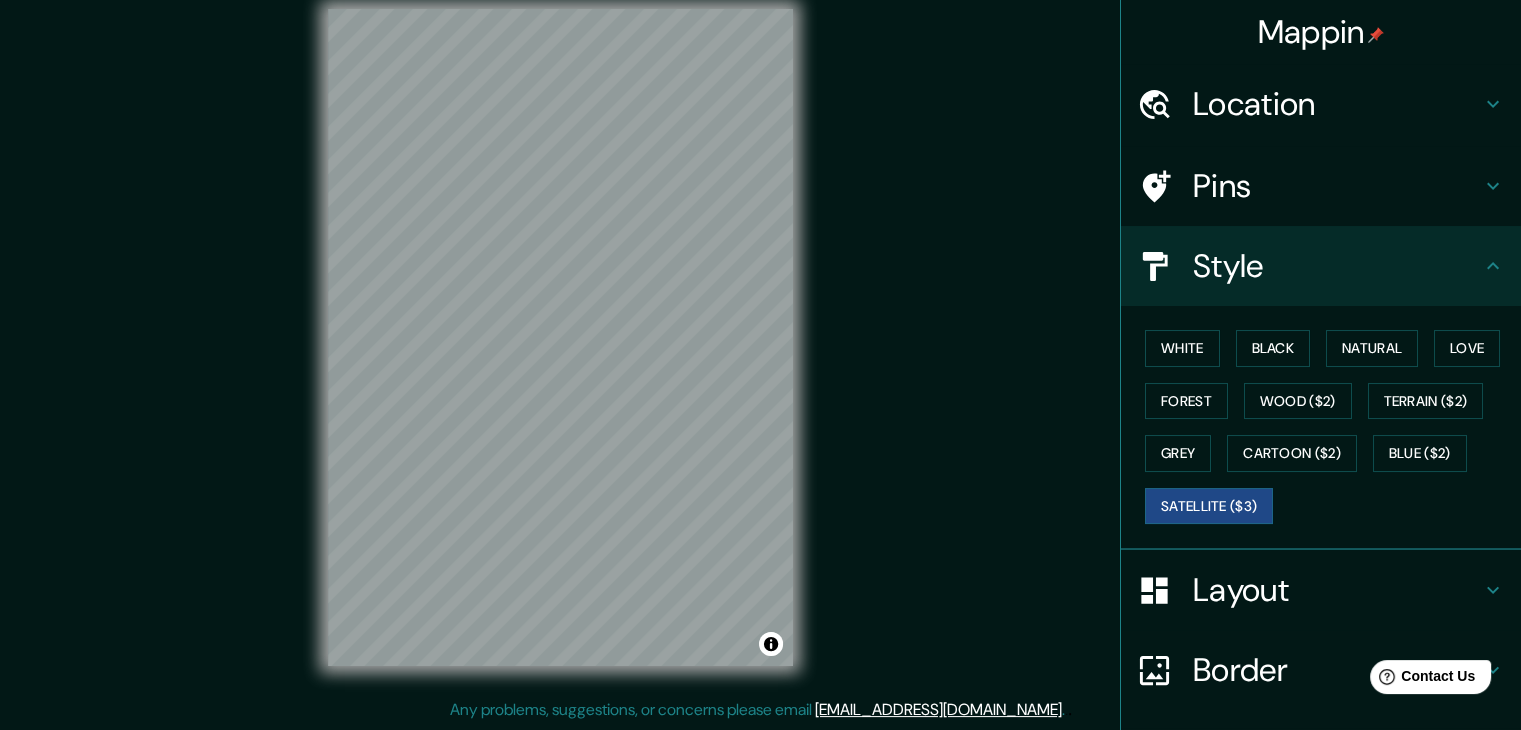click on "© Mapbox   © OpenStreetMap   Improve this map   © Maxar" at bounding box center (560, 337) 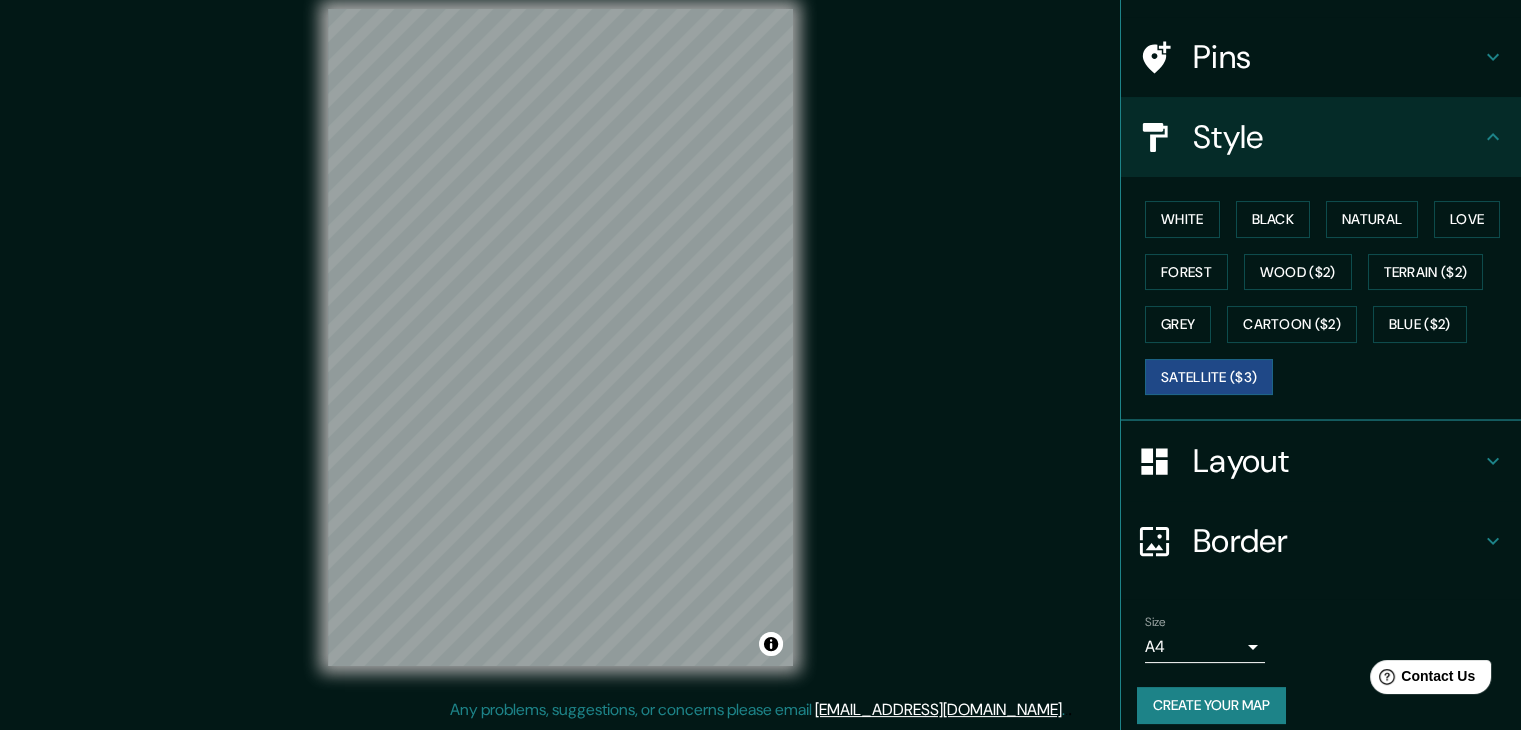 scroll, scrollTop: 144, scrollLeft: 0, axis: vertical 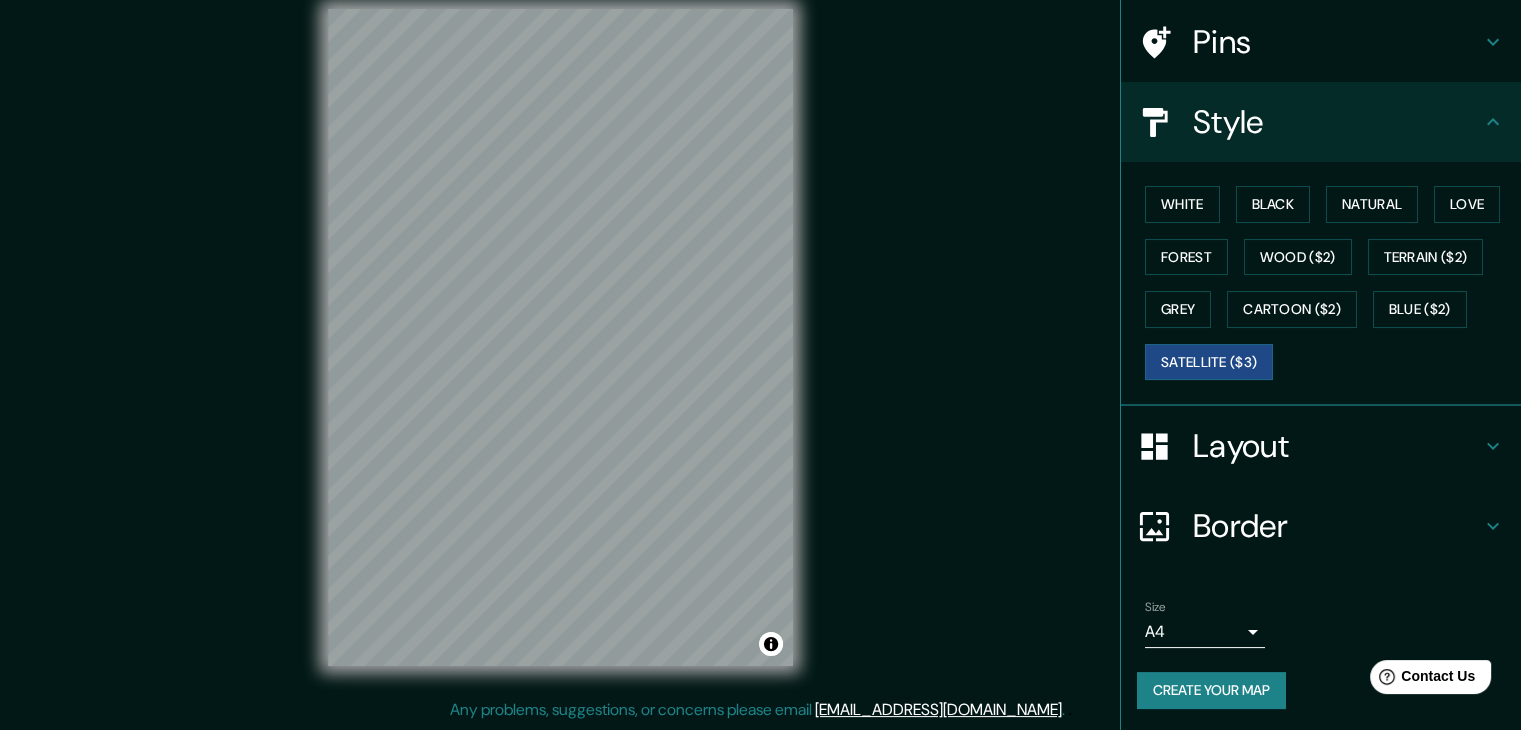 drag, startPoint x: 1250, startPoint y: 636, endPoint x: 1239, endPoint y: 632, distance: 11.7046995 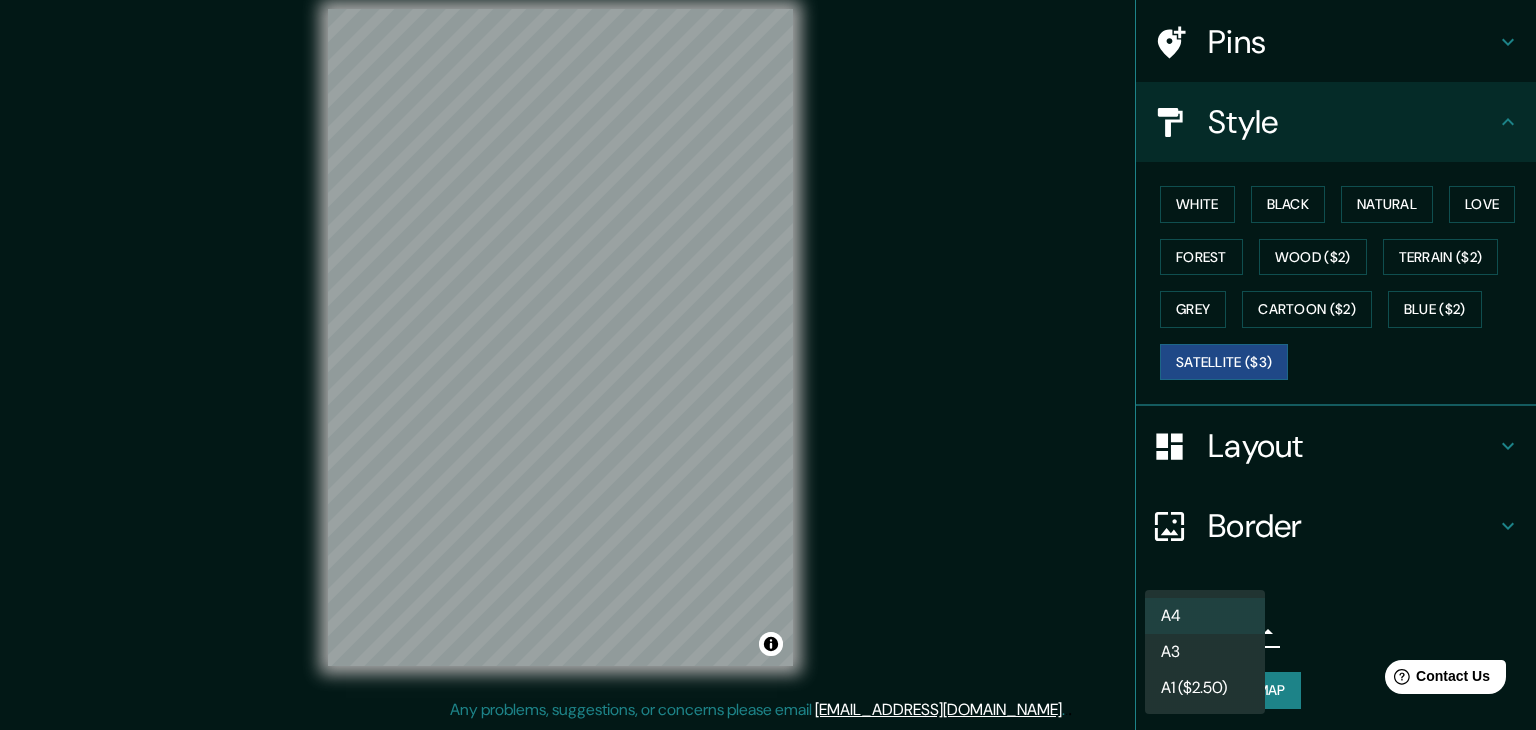 click on "A3" at bounding box center (1205, 652) 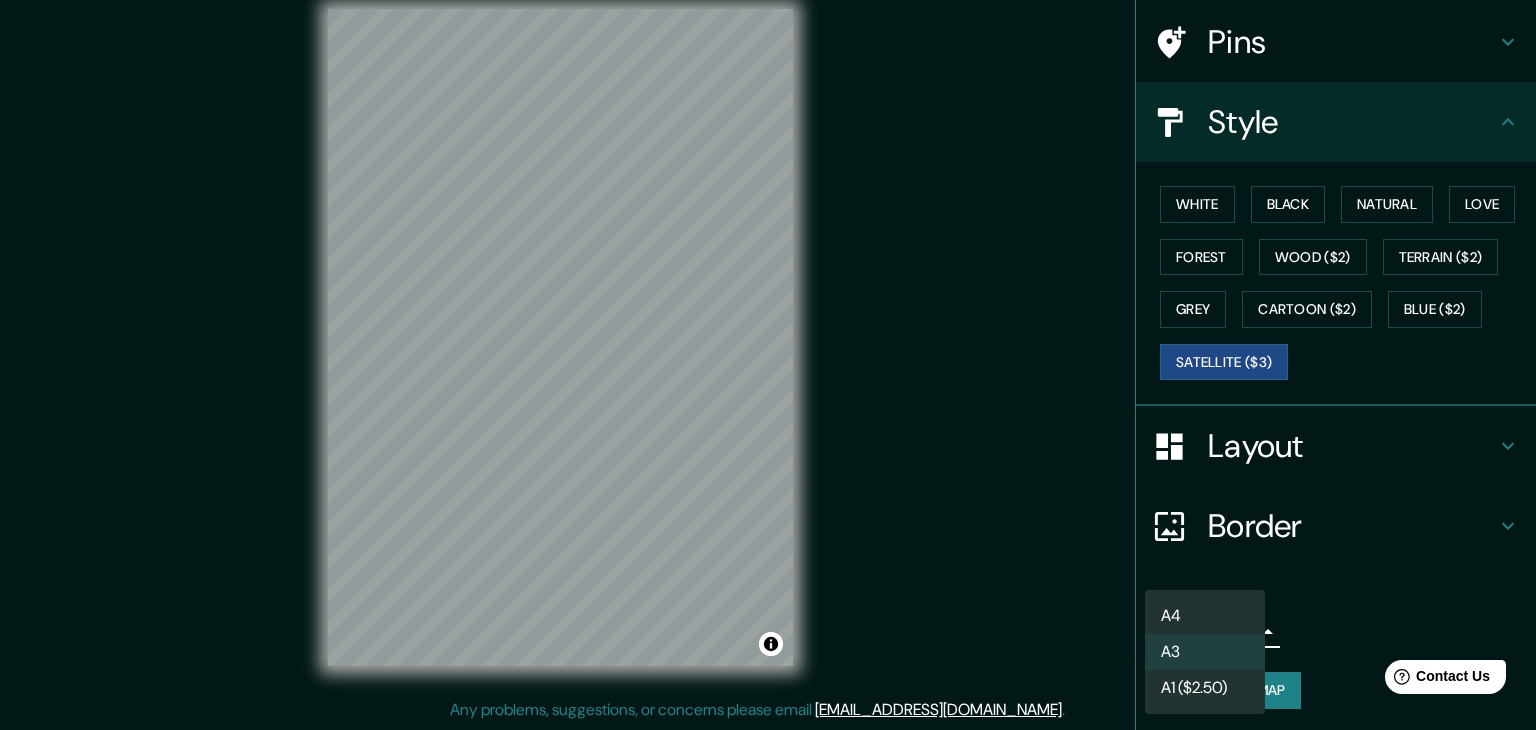 click on "Mappin Location [GEOGRAPHIC_DATA][PERSON_NAME], [GEOGRAPHIC_DATA][PERSON_NAME], [GEOGRAPHIC_DATA] Pins Style White Black Natural Love Forest Wood ($2) Terrain ($2) Grey Cartoon ($2) Blue ($2) Satellite ($3) Layout Border Choose a border.  Hint : you can make layers of the frame opaque to create some cool effects. None Simple Transparent Fancy Size A3 a4 Create your map © Mapbox   © OpenStreetMap   Improve this map   © Maxar Any problems, suggestions, or concerns please email    [EMAIL_ADDRESS][DOMAIN_NAME] . . . A4 A3 A1 ($2.50)" at bounding box center [768, 342] 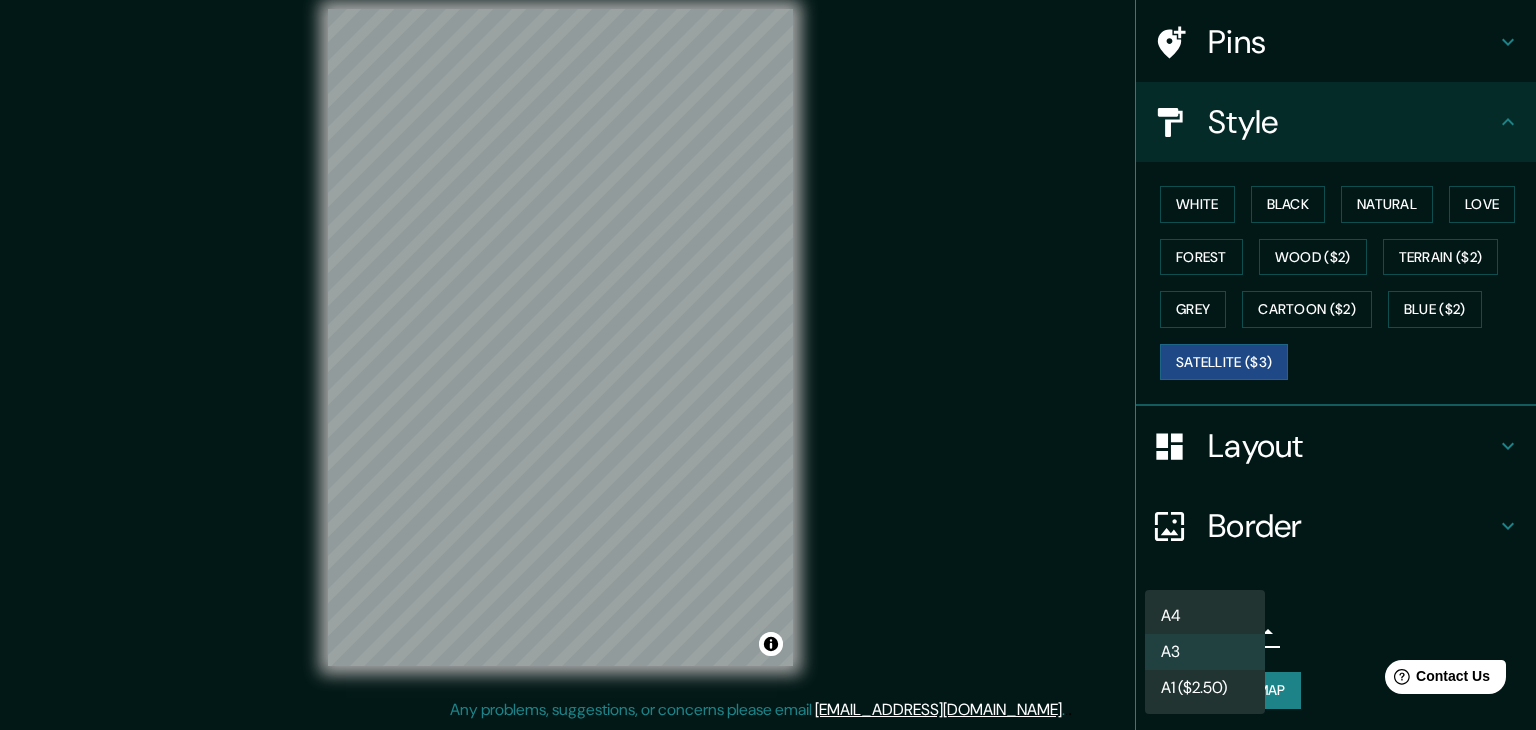 click on "A4" at bounding box center (1205, 616) 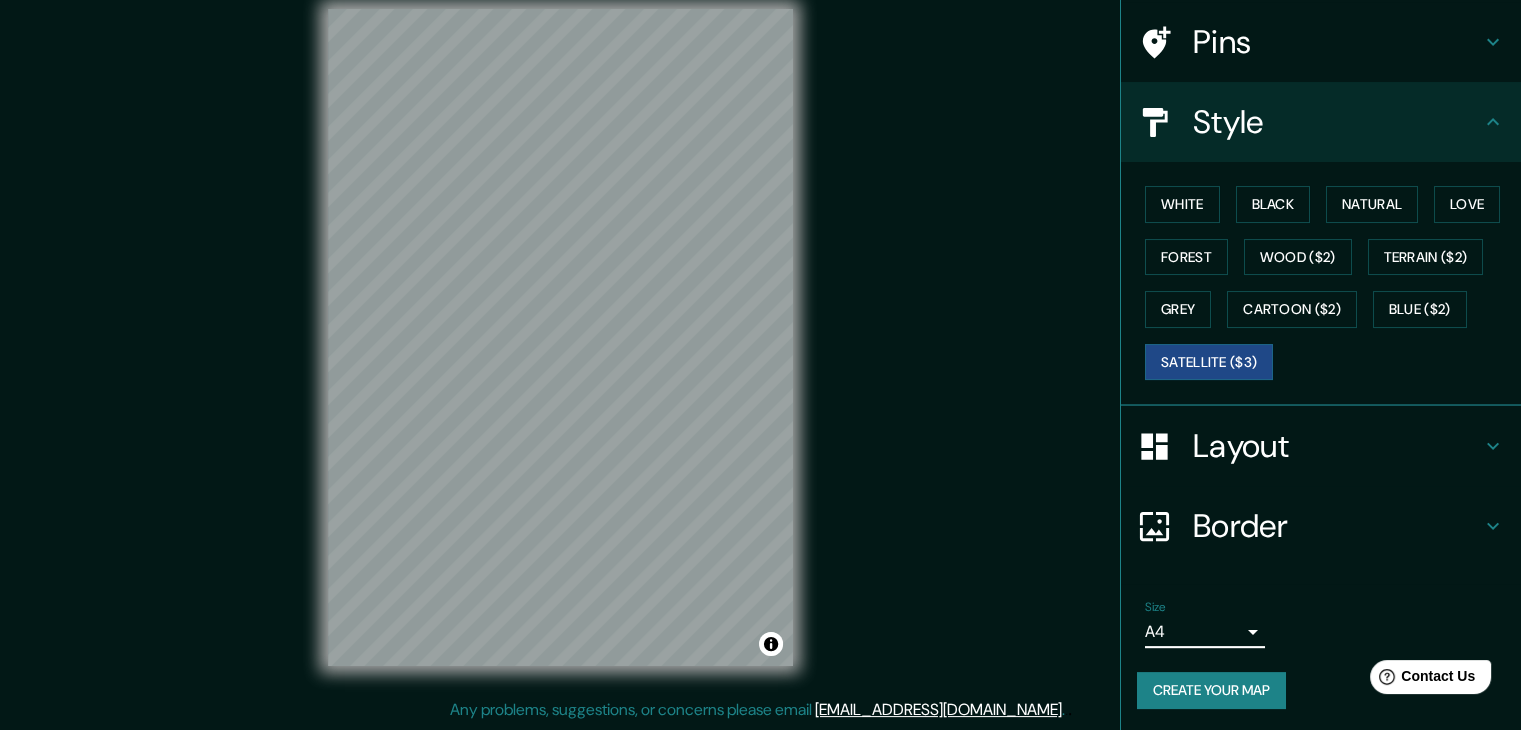 click on "Mappin Location [GEOGRAPHIC_DATA][PERSON_NAME], [GEOGRAPHIC_DATA][PERSON_NAME], [GEOGRAPHIC_DATA] Pins Style White Black Natural Love Forest Wood ($2) Terrain ($2) Grey Cartoon ($2) Blue ($2) Satellite ($3) Layout Border Choose a border.  Hint : you can make layers of the frame opaque to create some cool effects. None Simple Transparent Fancy Size A4 single Create your map © Mapbox   © OpenStreetMap   Improve this map   © Maxar Any problems, suggestions, or concerns please email    [EMAIL_ADDRESS][DOMAIN_NAME] . . ." at bounding box center (760, 342) 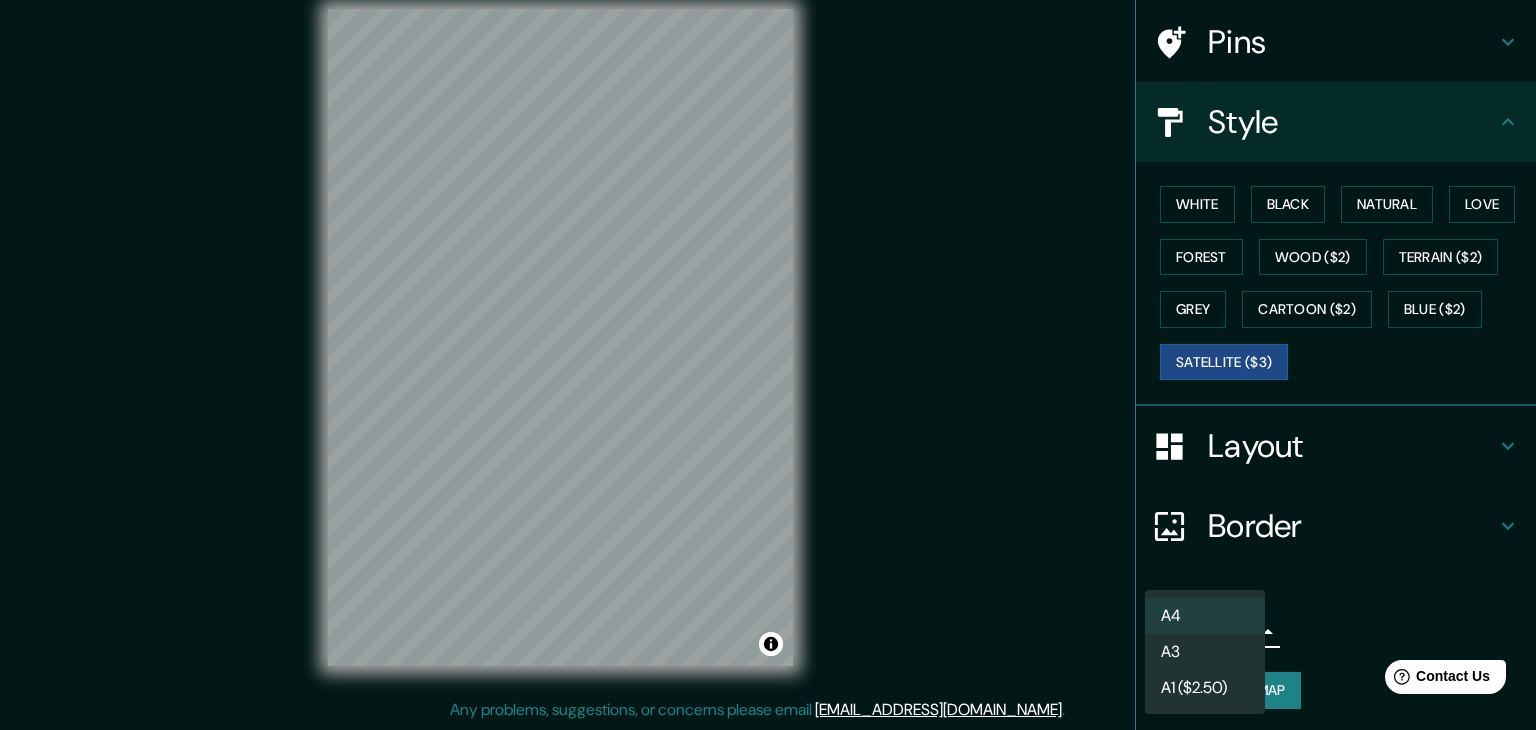 click on "A1 ($2.50)" at bounding box center (1205, 688) 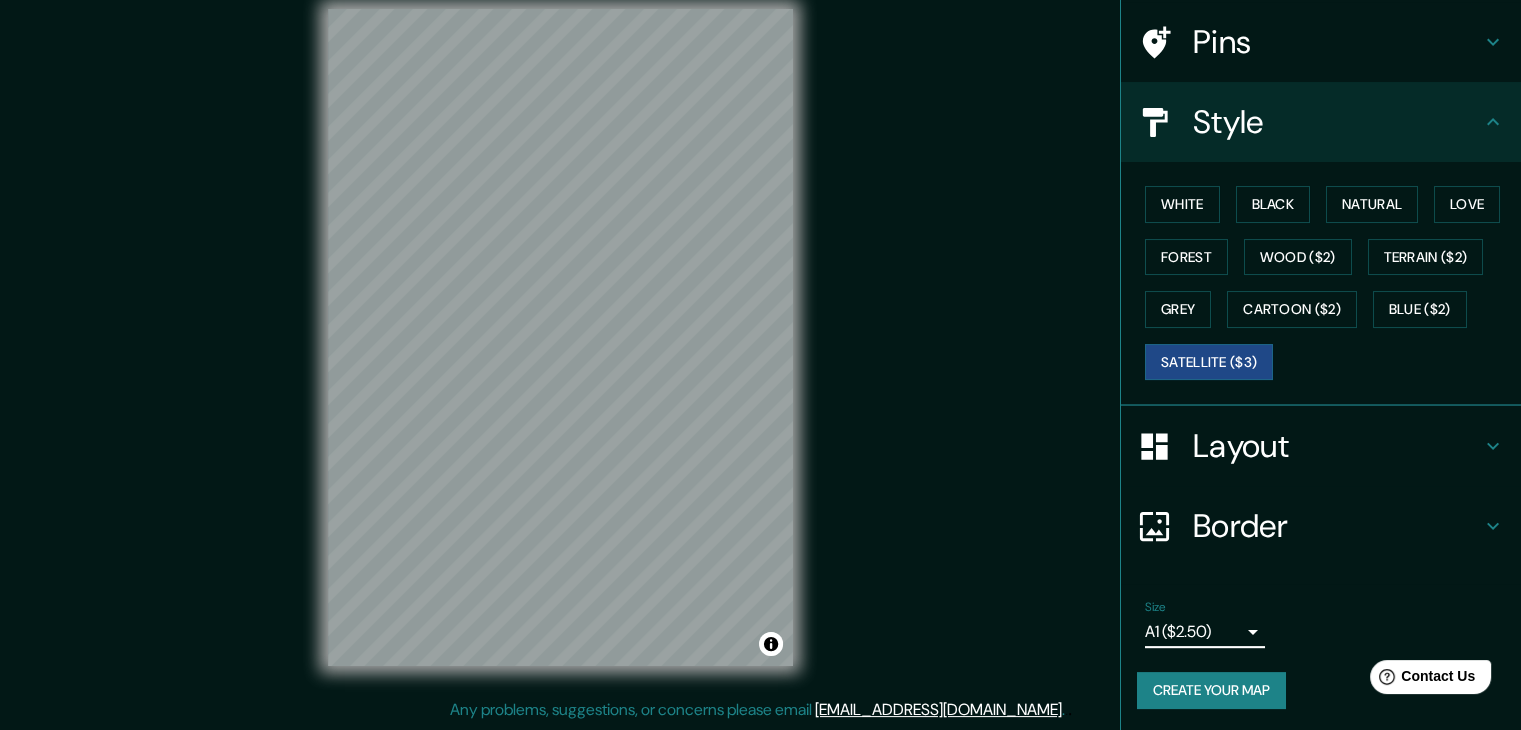 click on "Mappin Location [GEOGRAPHIC_DATA][PERSON_NAME], [GEOGRAPHIC_DATA][PERSON_NAME], [GEOGRAPHIC_DATA] Pins Style White Black Natural Love Forest Wood ($2) Terrain ($2) Grey Cartoon ($2) Blue ($2) Satellite ($3) Layout Border Choose a border.  Hint : you can make layers of the frame opaque to create some cool effects. None Simple Transparent Fancy Size A1 ($2.50) a3 Create your map © Mapbox   © OpenStreetMap   Improve this map   © Maxar Any problems, suggestions, or concerns please email    [EMAIL_ADDRESS][DOMAIN_NAME] . . ." at bounding box center [760, 342] 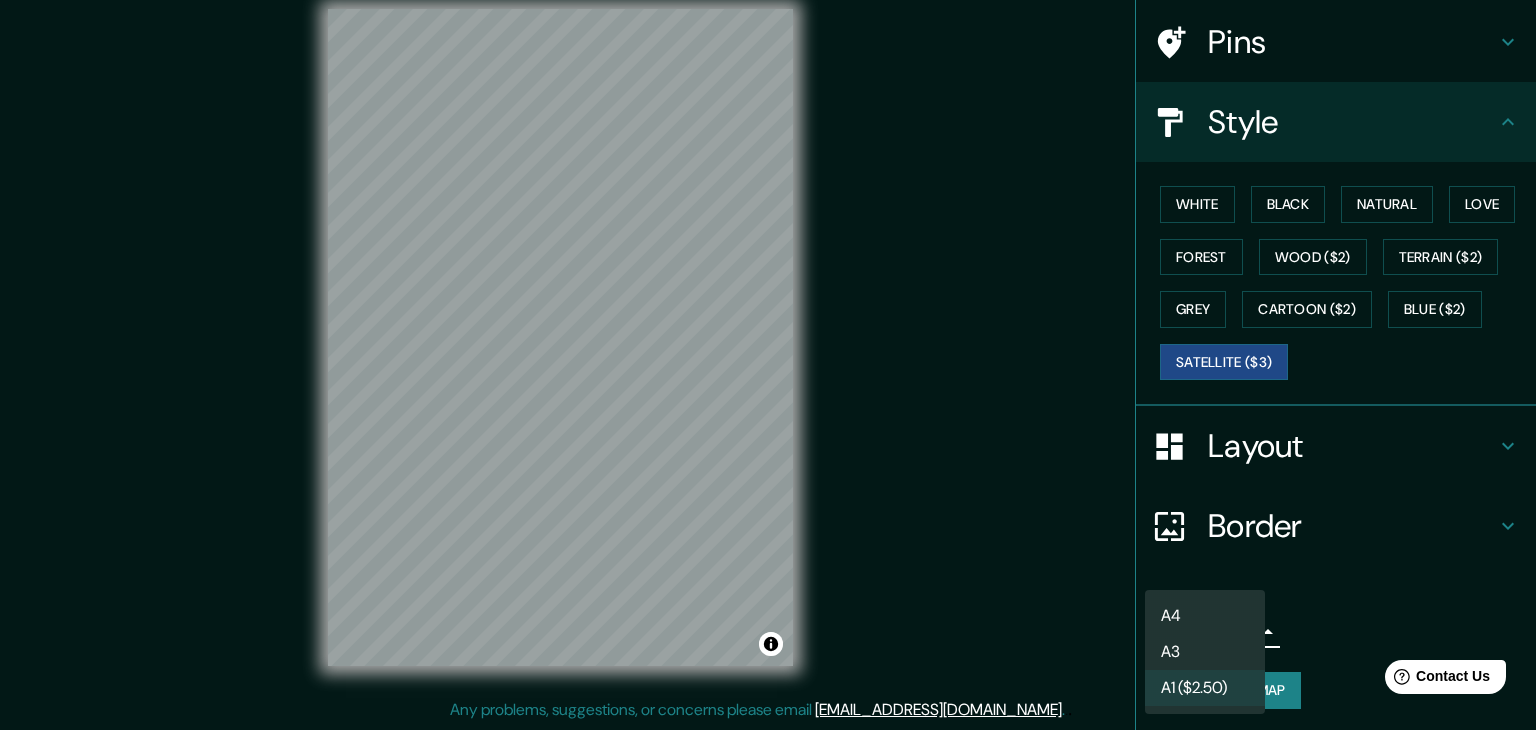 click on "A4" at bounding box center (1205, 616) 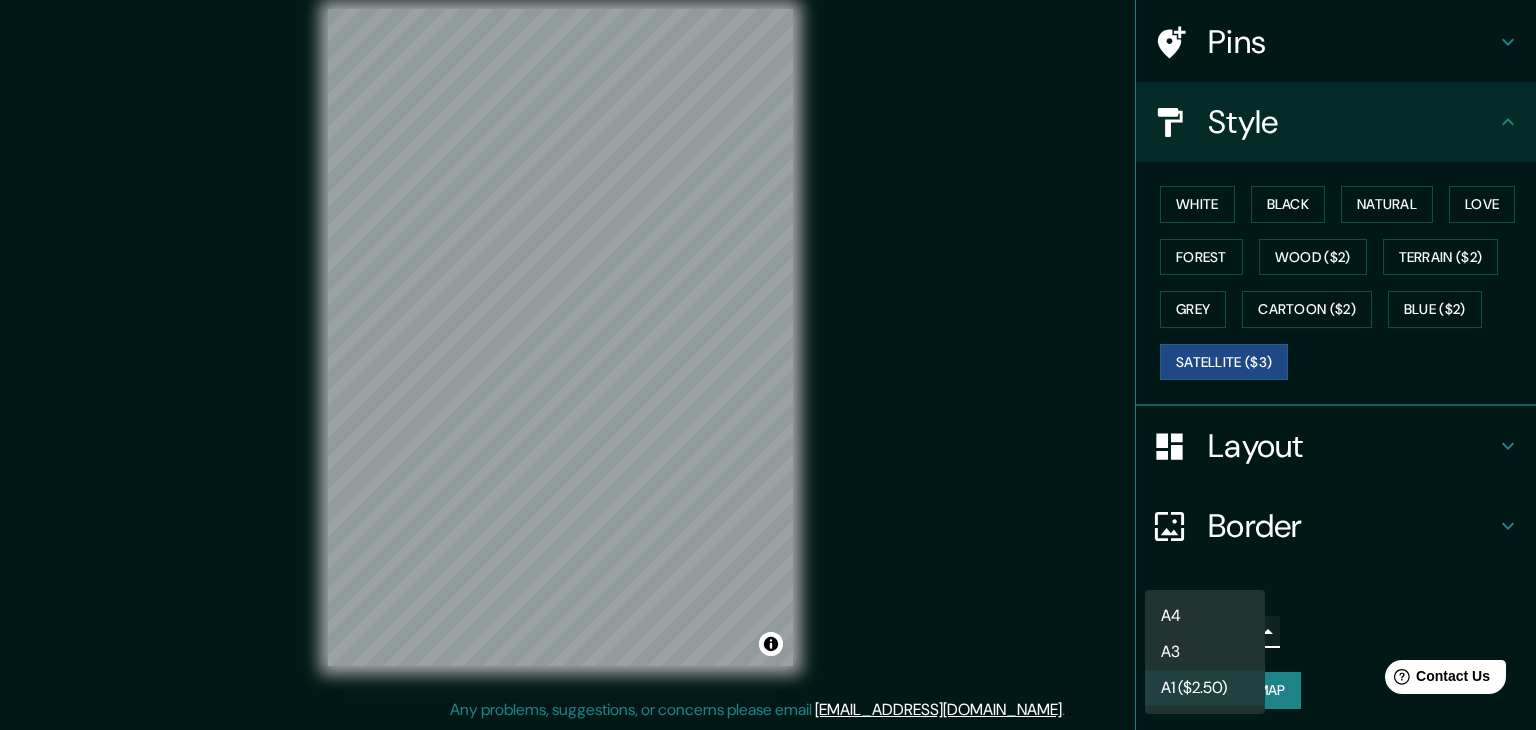 type on "single" 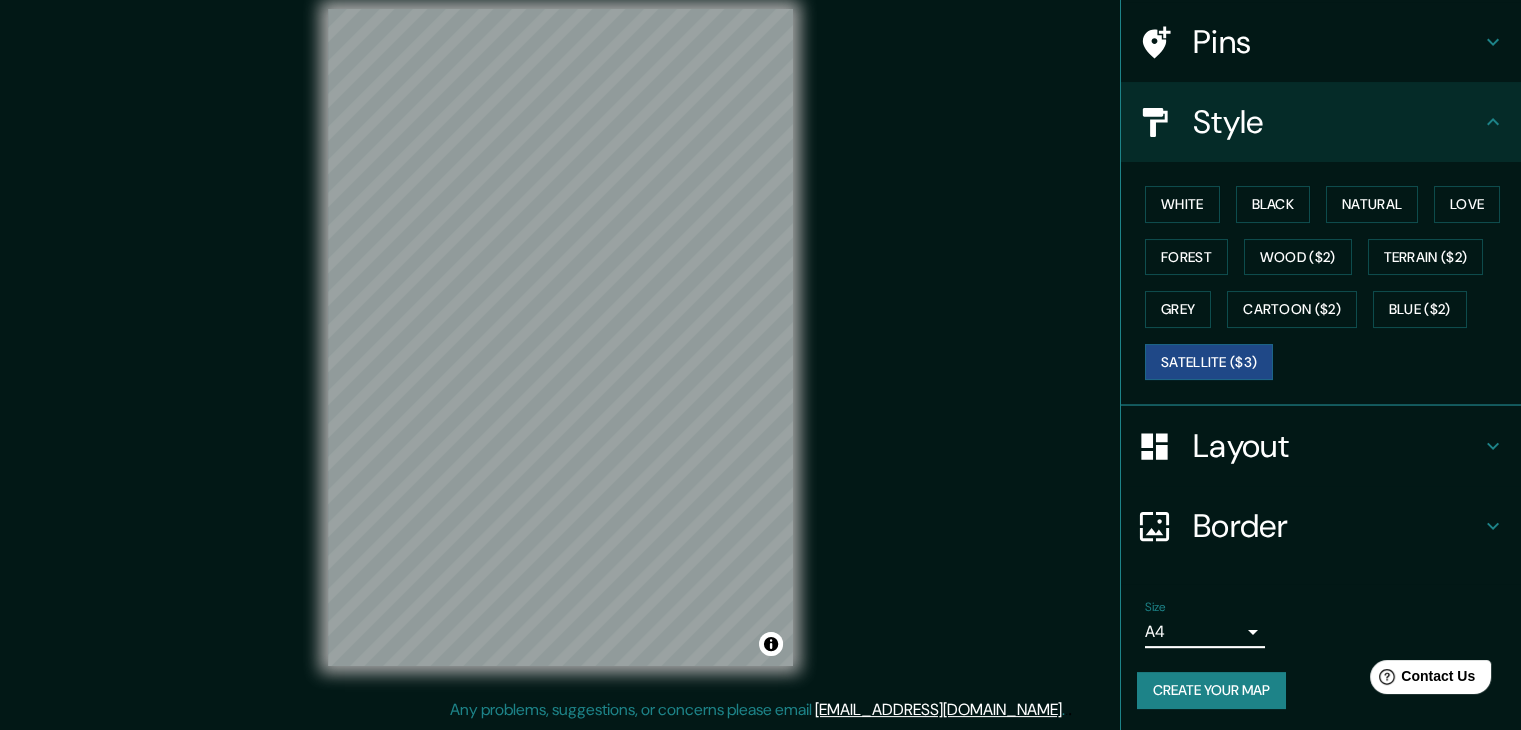click on "Border" at bounding box center [1337, 526] 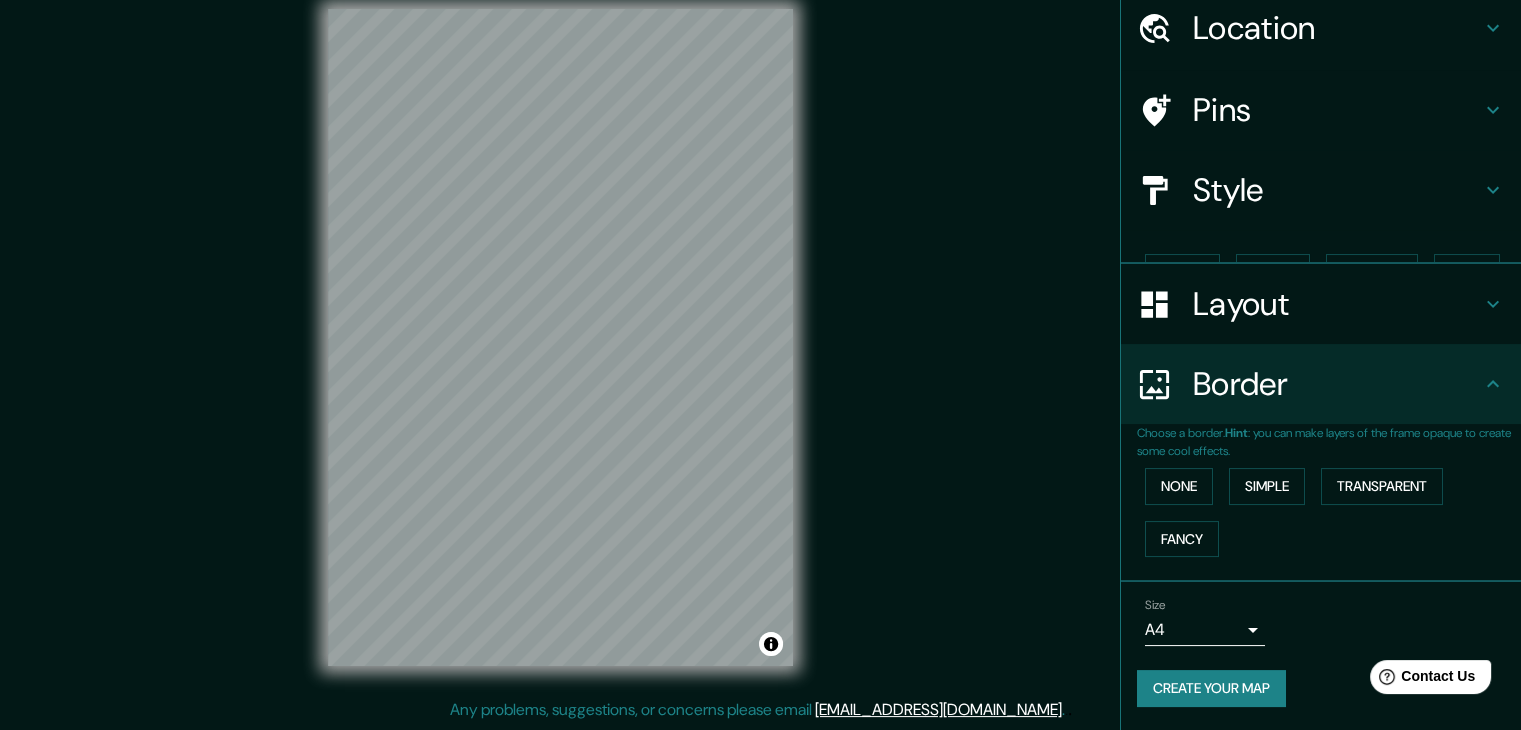 scroll, scrollTop: 42, scrollLeft: 0, axis: vertical 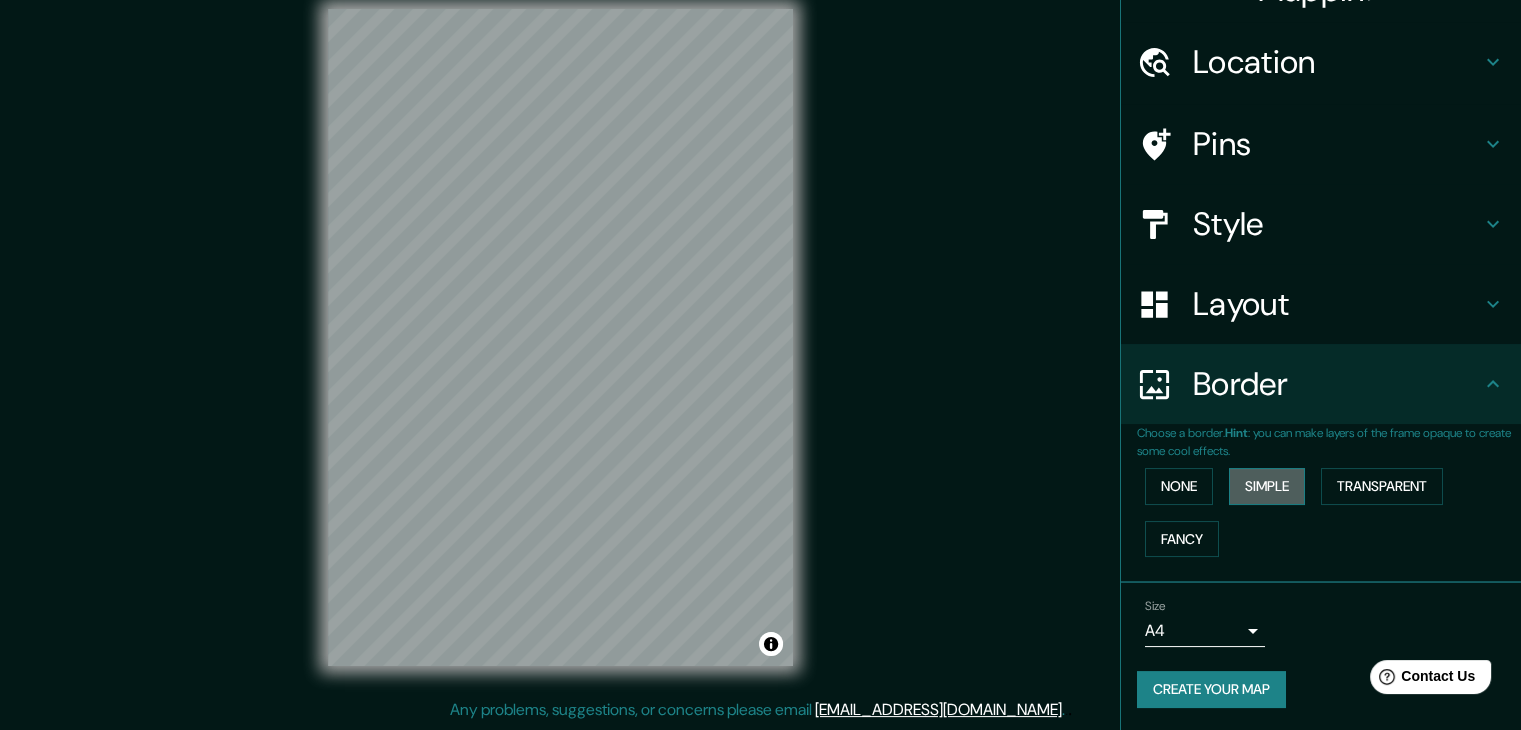 click on "Simple" at bounding box center [1267, 486] 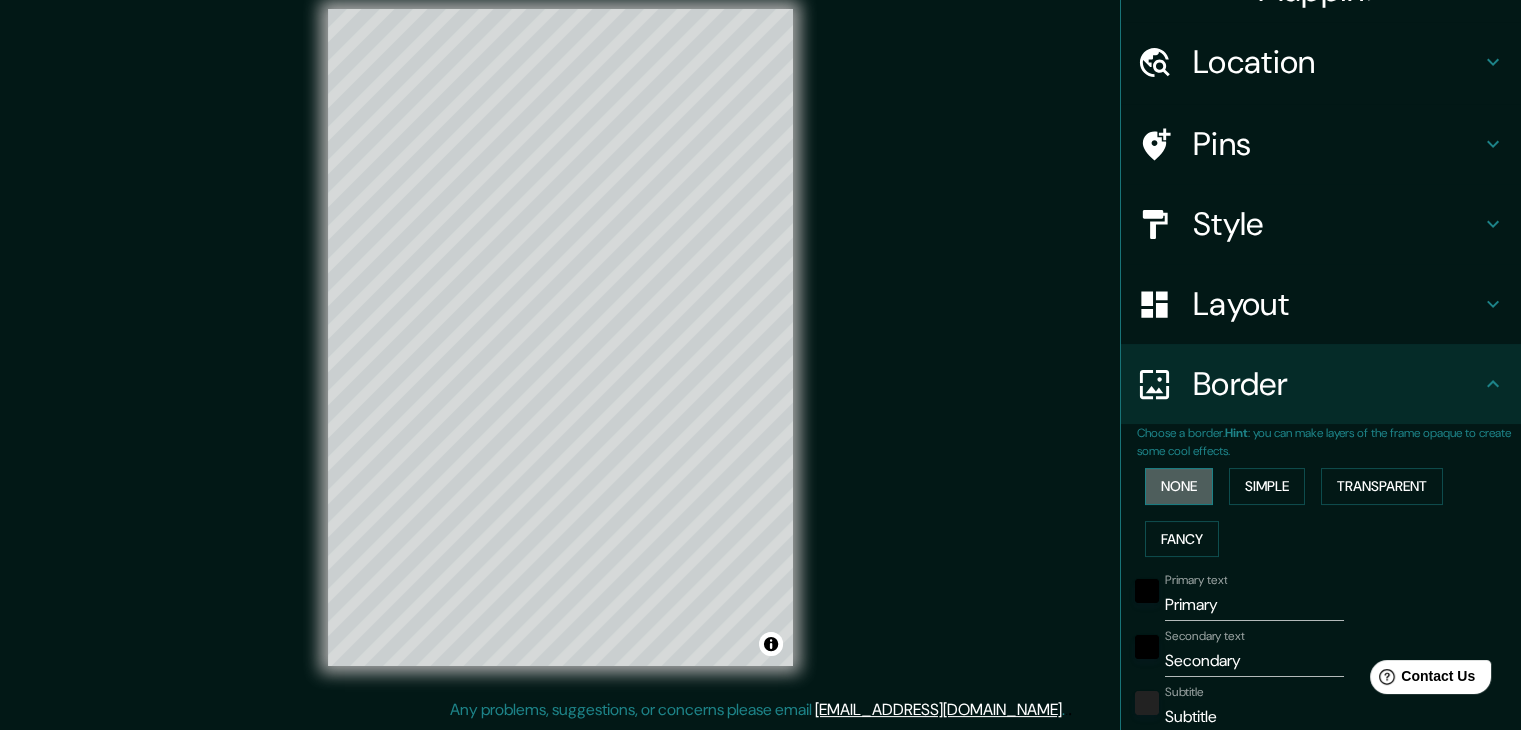 click on "None" at bounding box center (1179, 486) 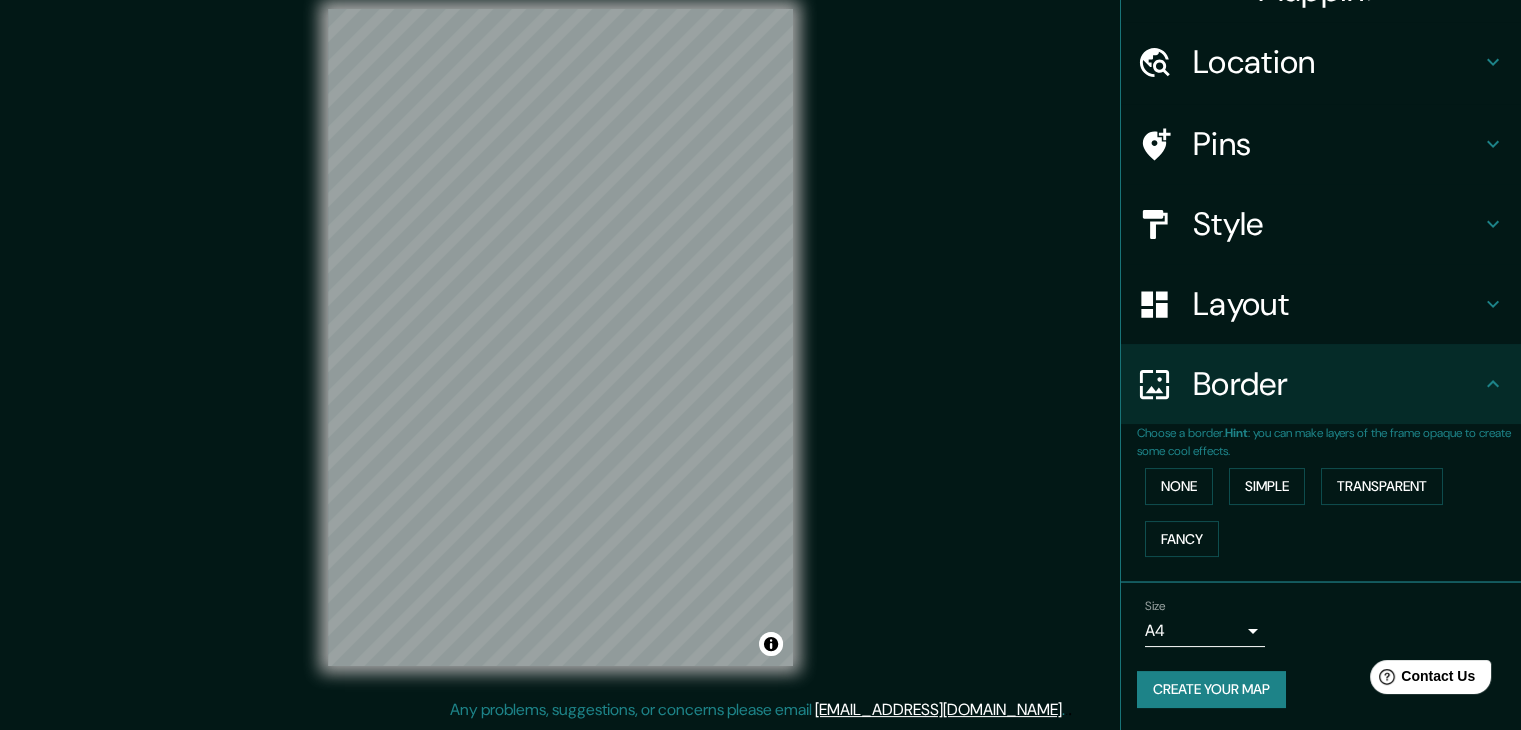 click on "Border" at bounding box center [1337, 384] 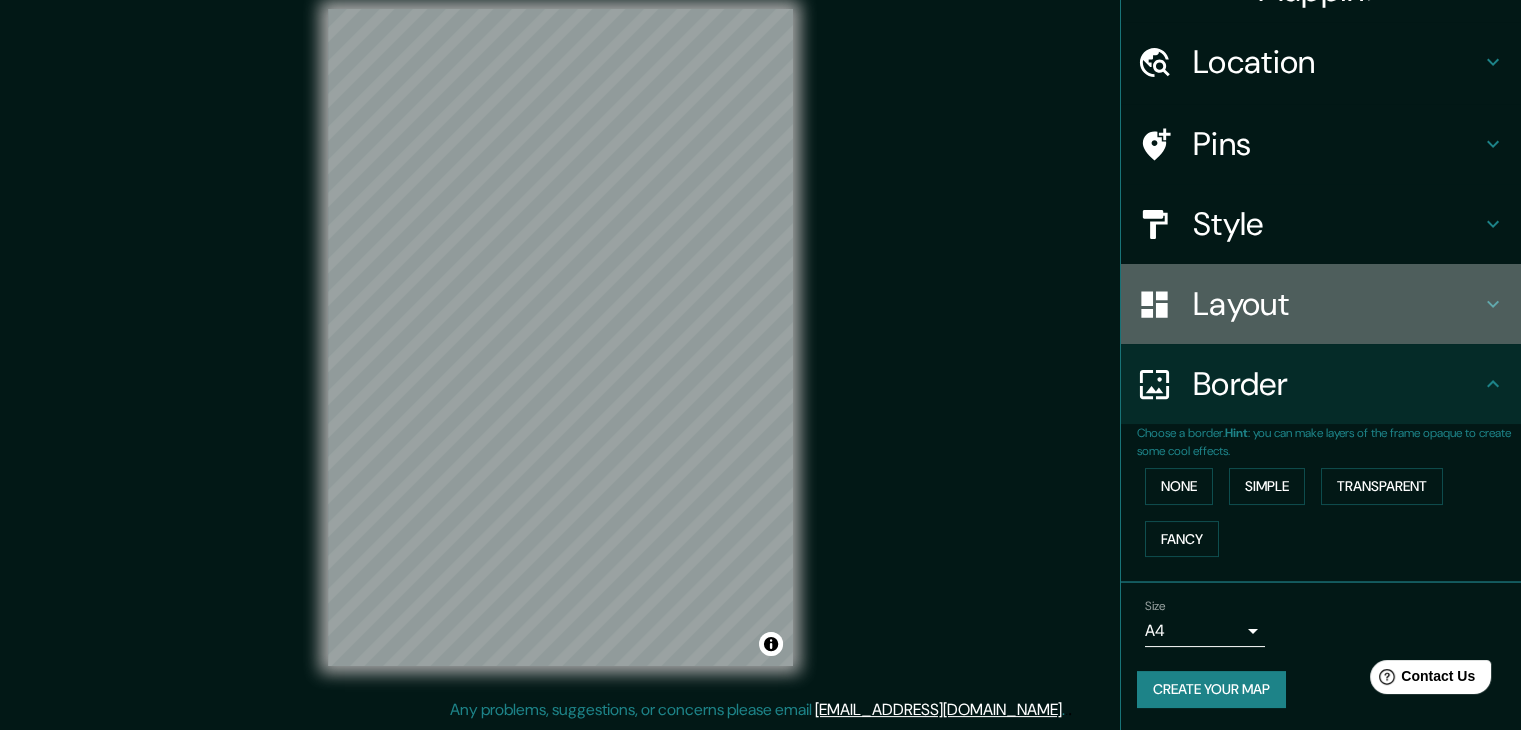 click on "Layout" at bounding box center (1321, 304) 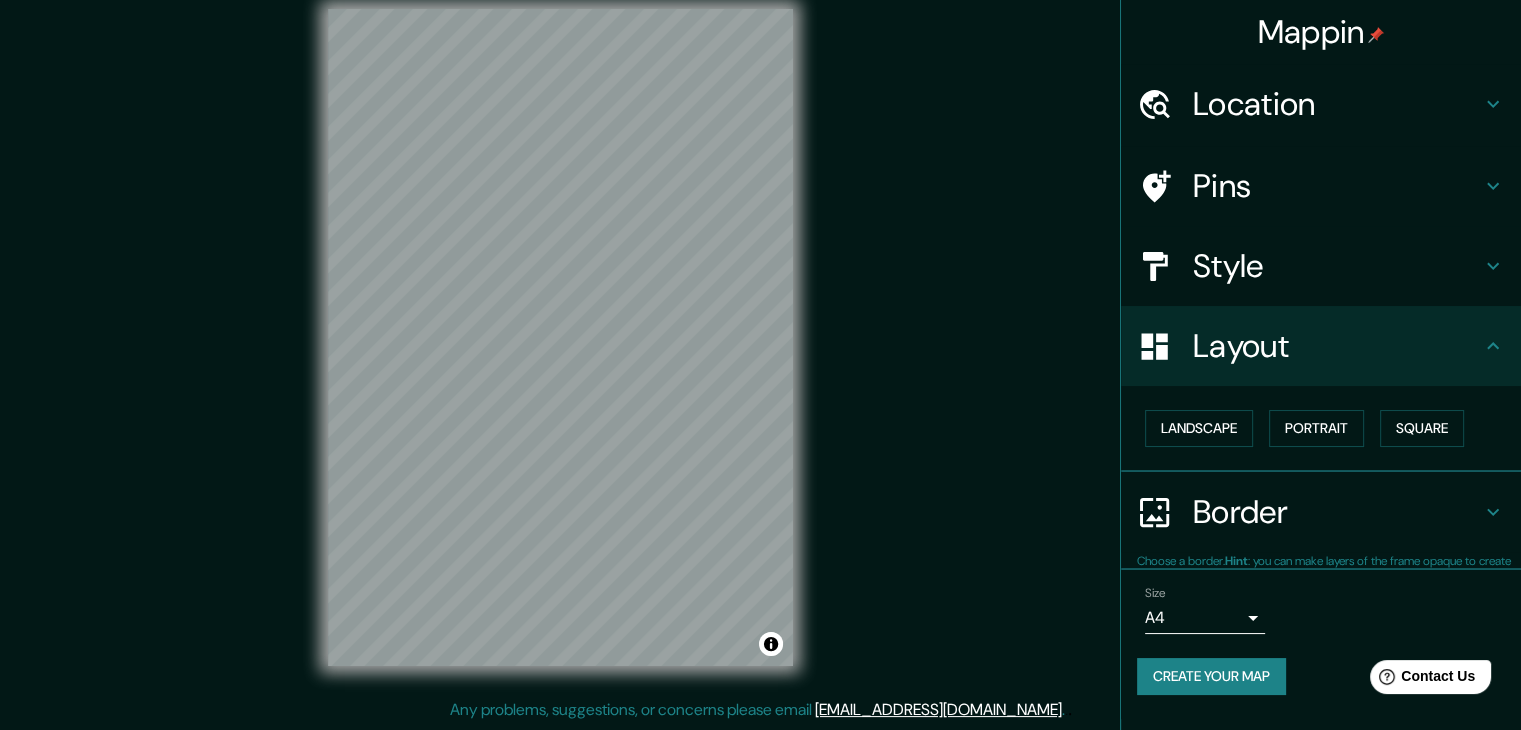 scroll, scrollTop: 0, scrollLeft: 0, axis: both 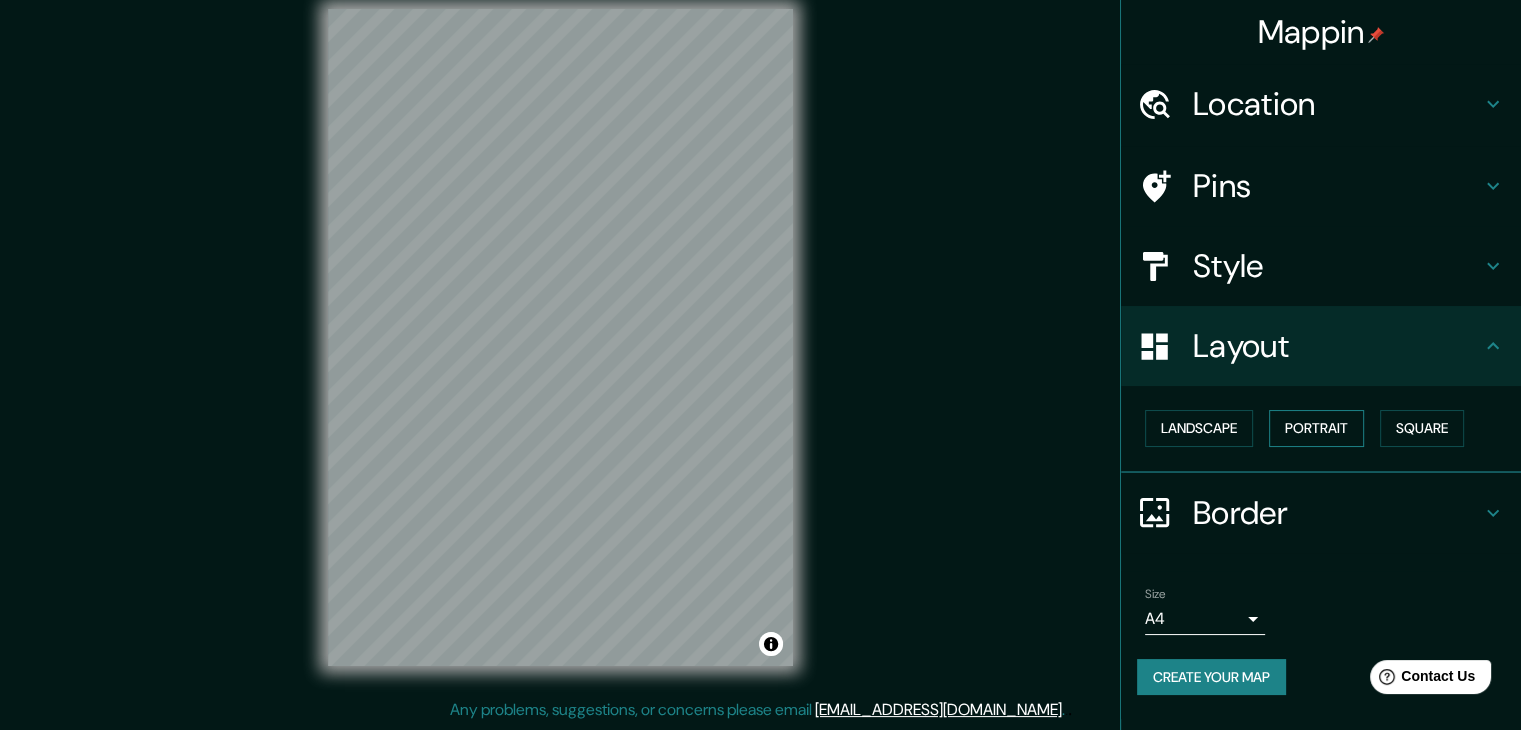 click on "Portrait" at bounding box center [1316, 428] 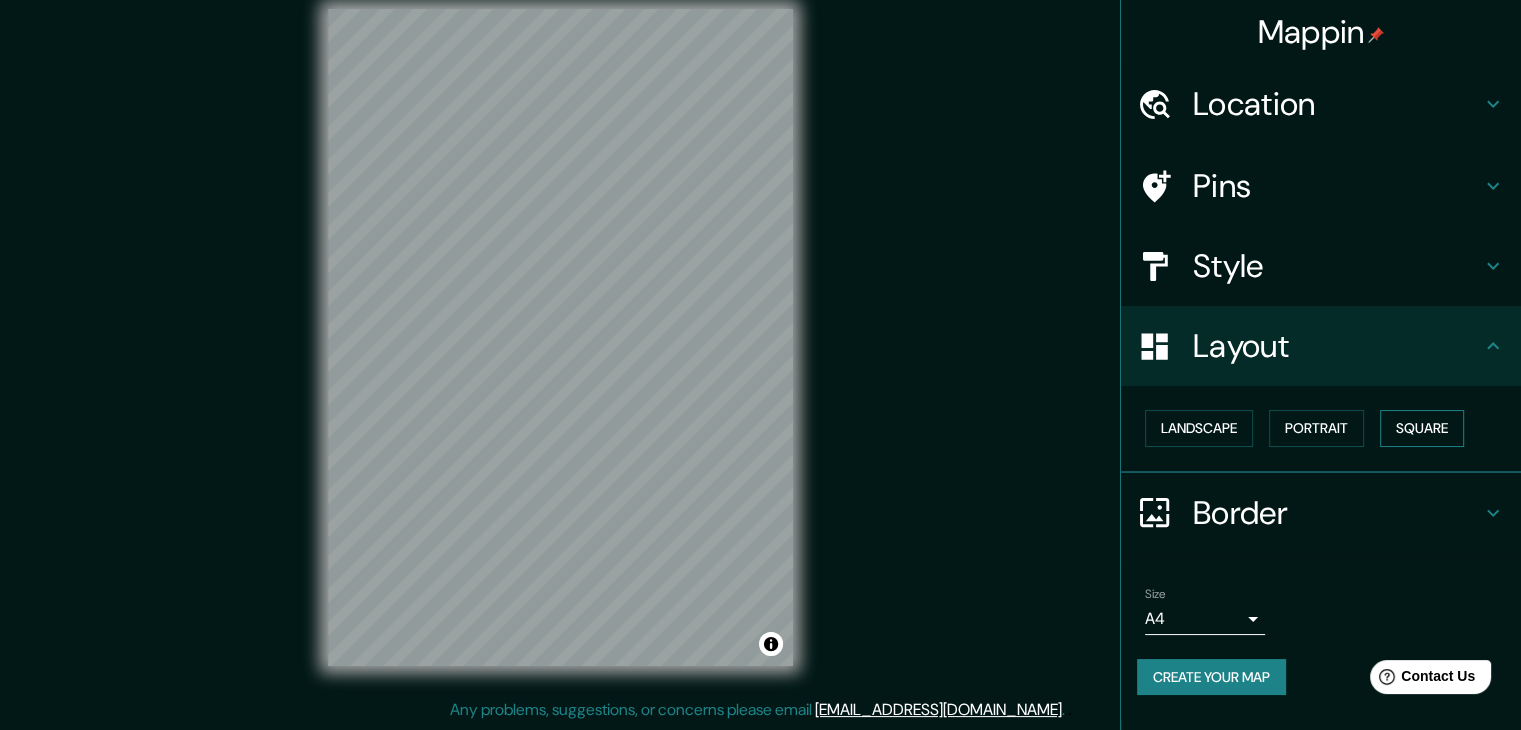 click on "Square" at bounding box center [1422, 428] 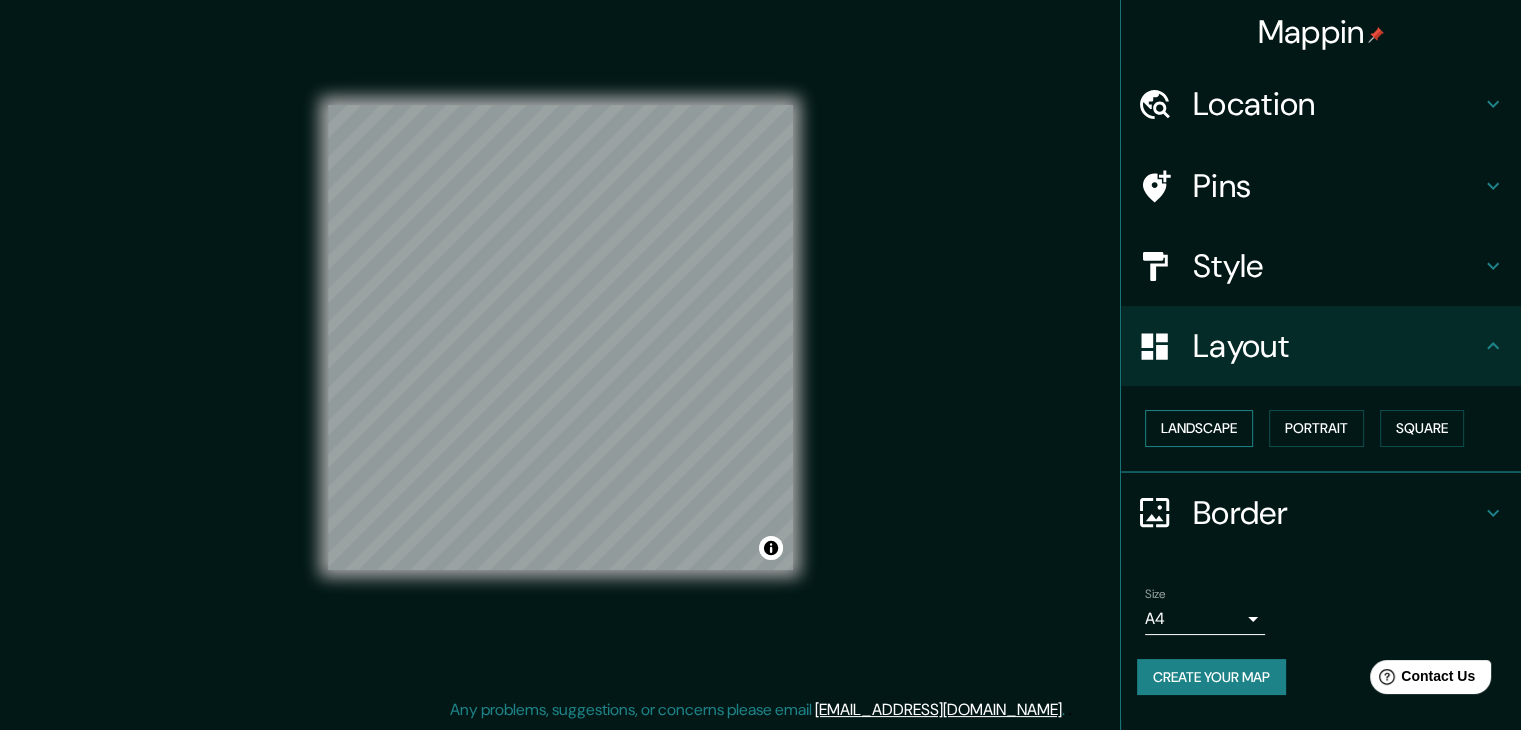 click on "Landscape" at bounding box center (1199, 428) 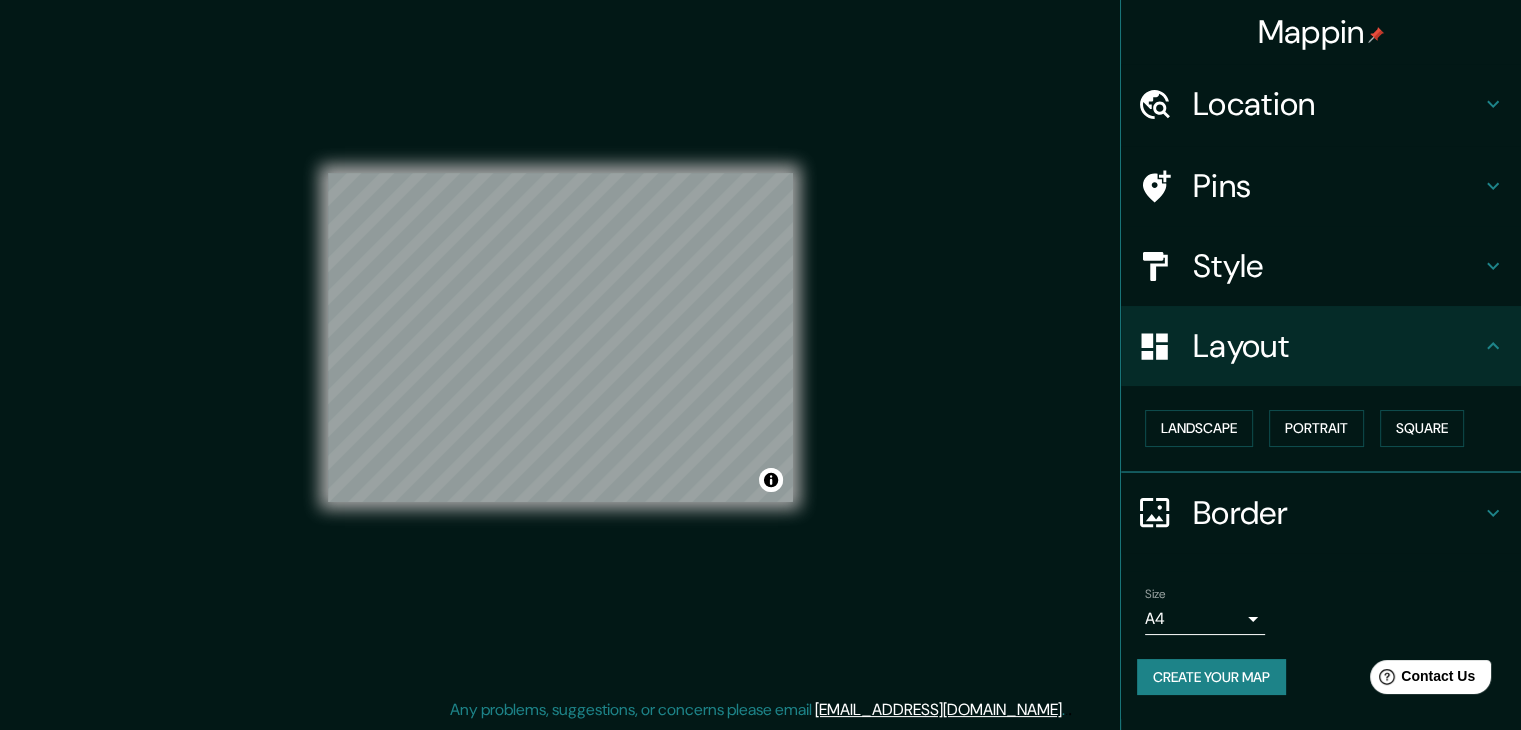 click on "Mappin Location [GEOGRAPHIC_DATA][PERSON_NAME], [GEOGRAPHIC_DATA][PERSON_NAME], [GEOGRAPHIC_DATA] Pins Style Layout Landscape Portrait Square Border Choose a border.  Hint : you can make layers of the frame opaque to create some cool effects. None Simple Transparent Fancy Size A4 single Create your map © Mapbox   © OpenStreetMap   Improve this map   © Maxar Any problems, suggestions, or concerns please email    [EMAIL_ADDRESS][DOMAIN_NAME] . . ." at bounding box center (760, 353) 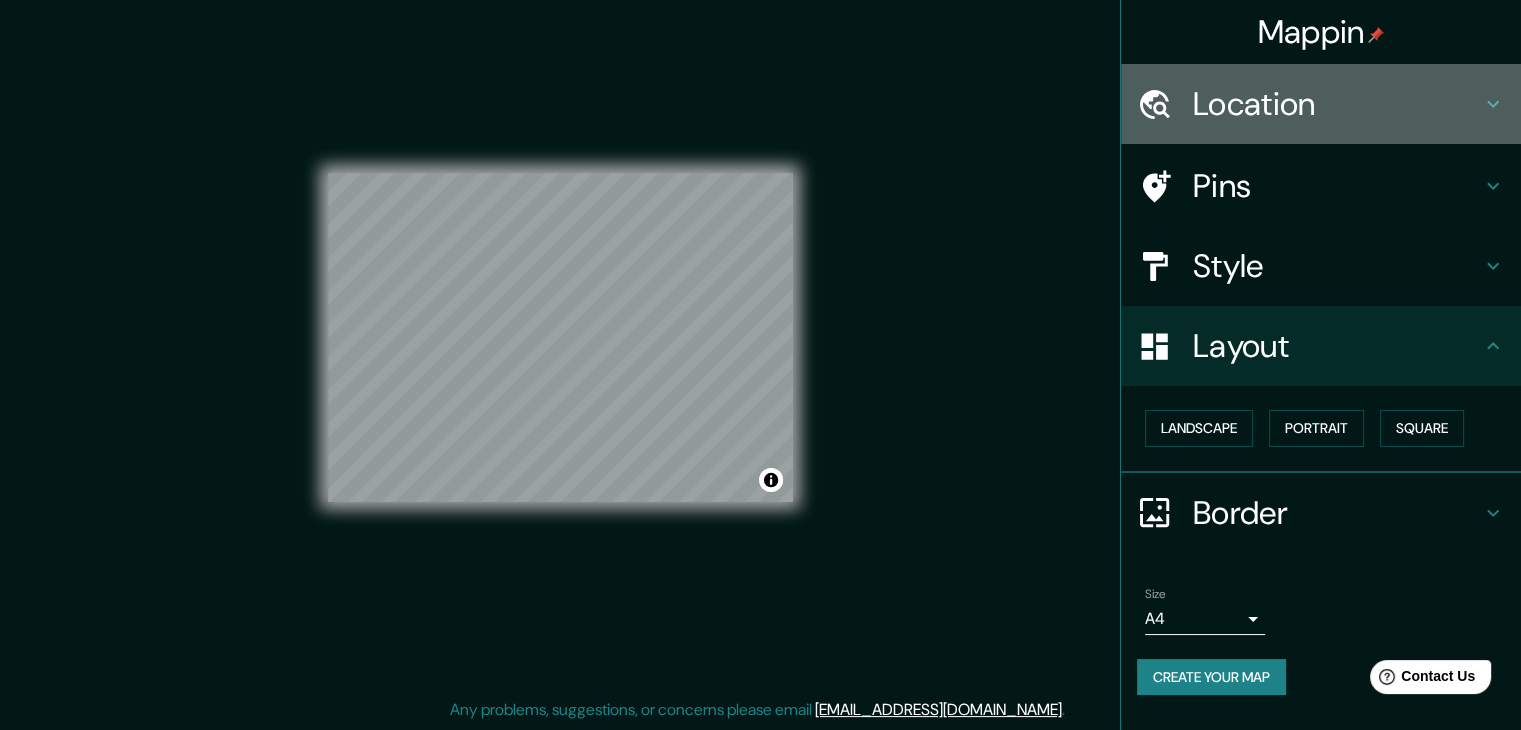 click on "Location" at bounding box center [1337, 104] 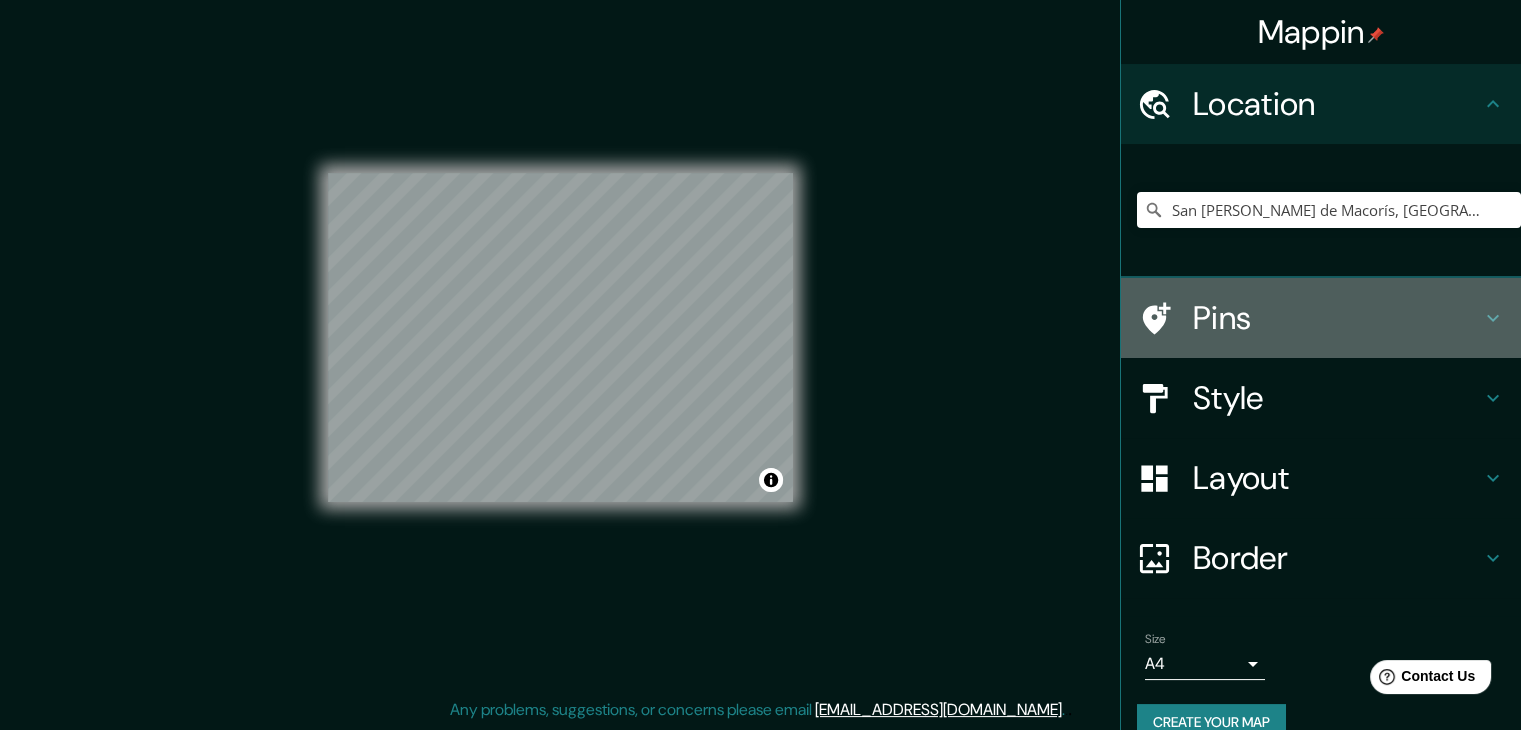 click on "Pins" at bounding box center (1337, 318) 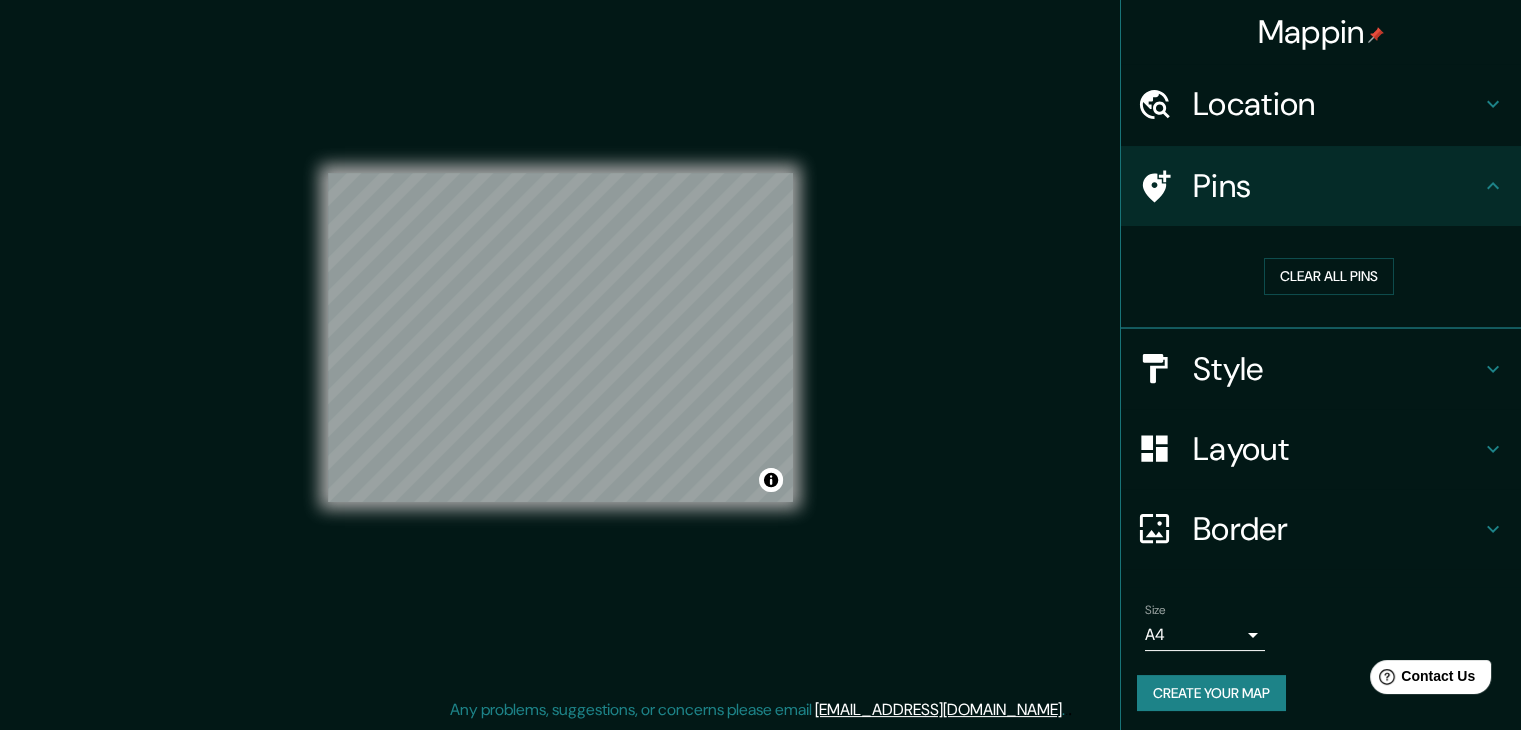 click on "Style" at bounding box center (1337, 369) 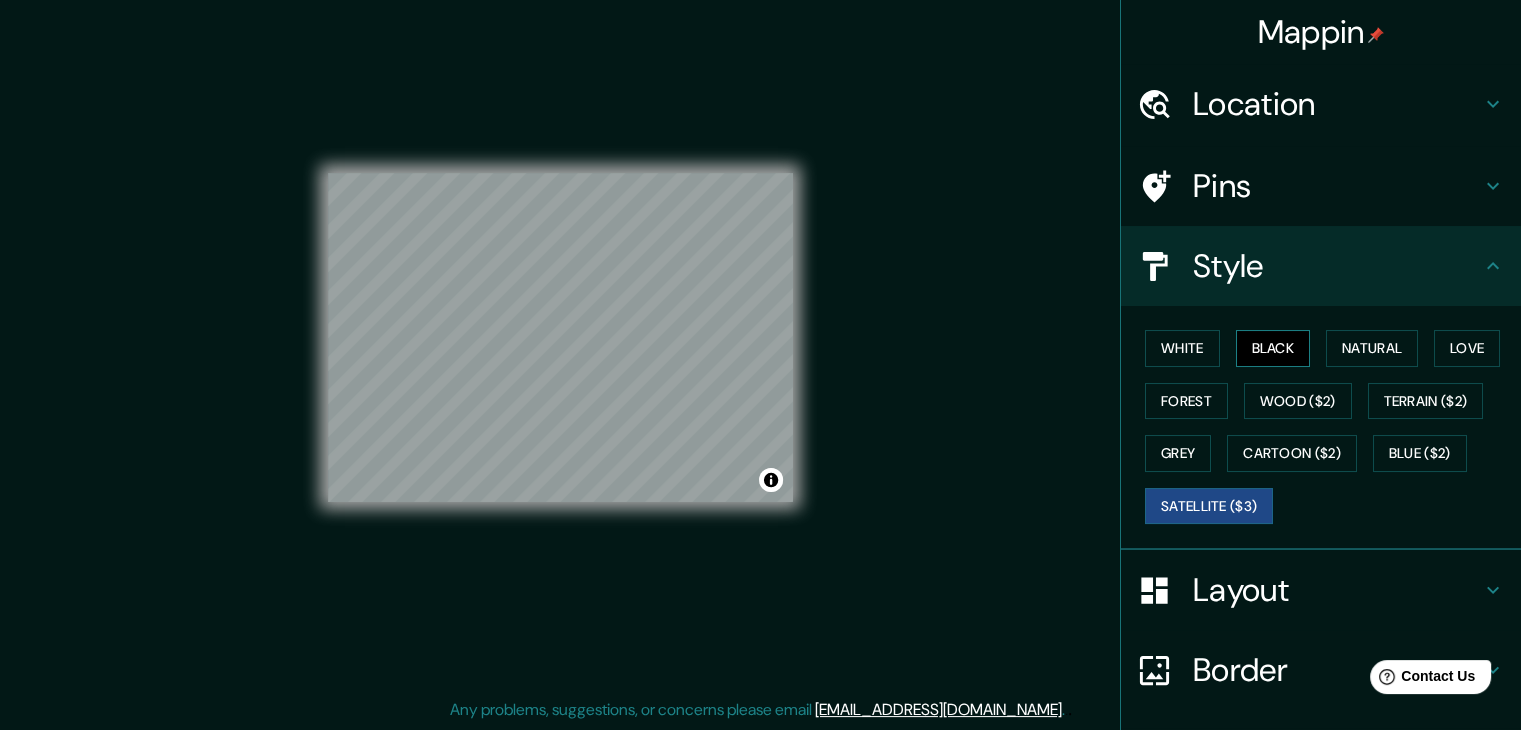click on "Black" at bounding box center [1273, 348] 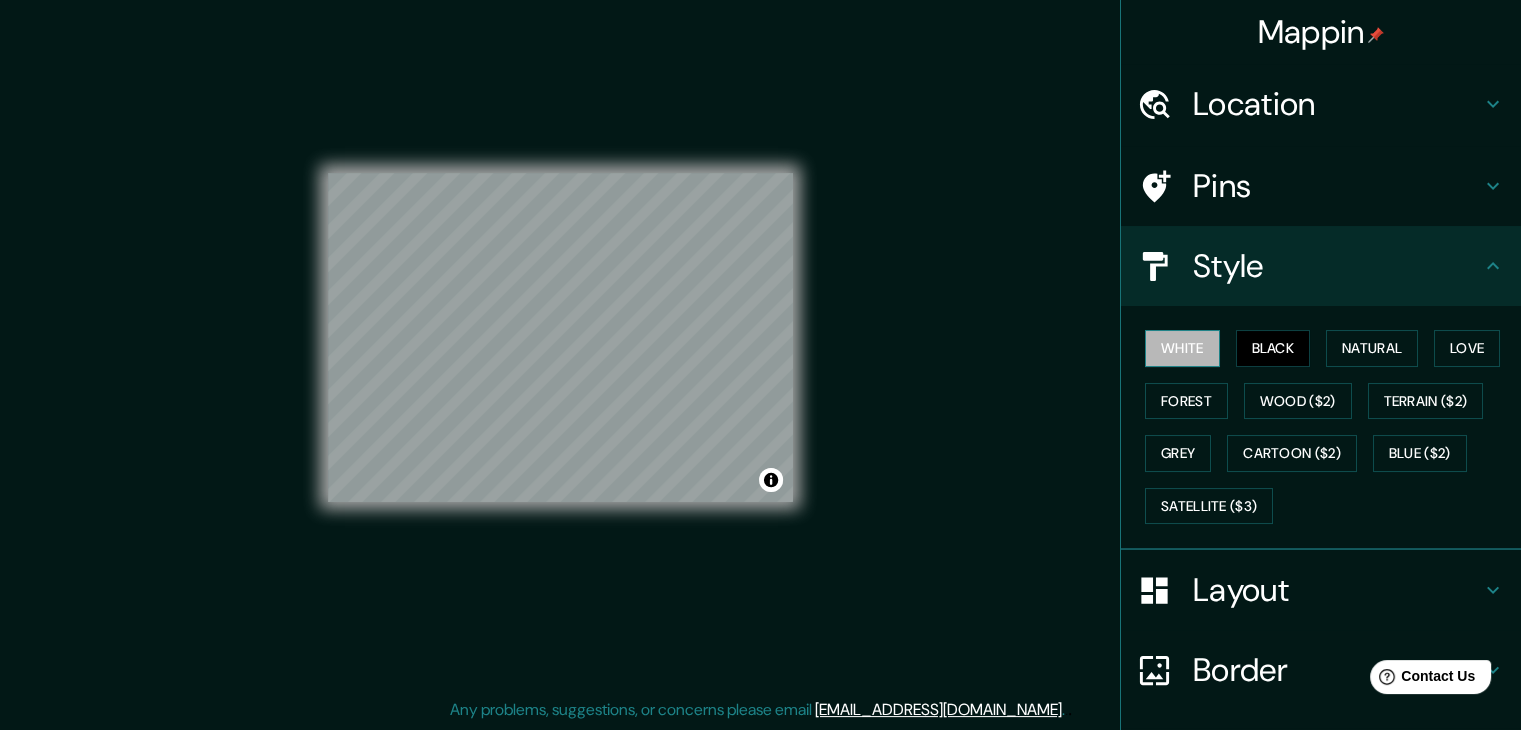 click on "White" at bounding box center (1182, 348) 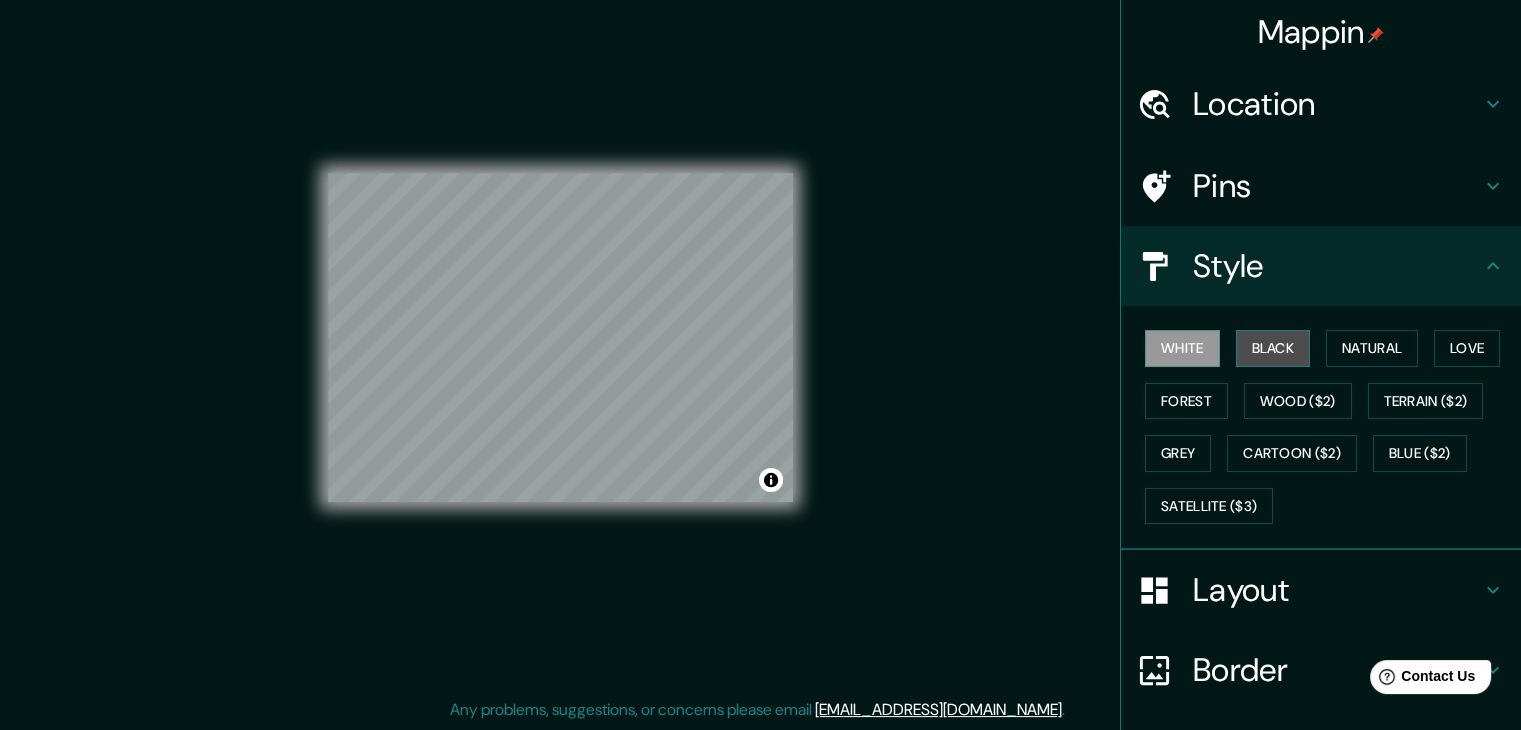 click on "Black" at bounding box center [1273, 348] 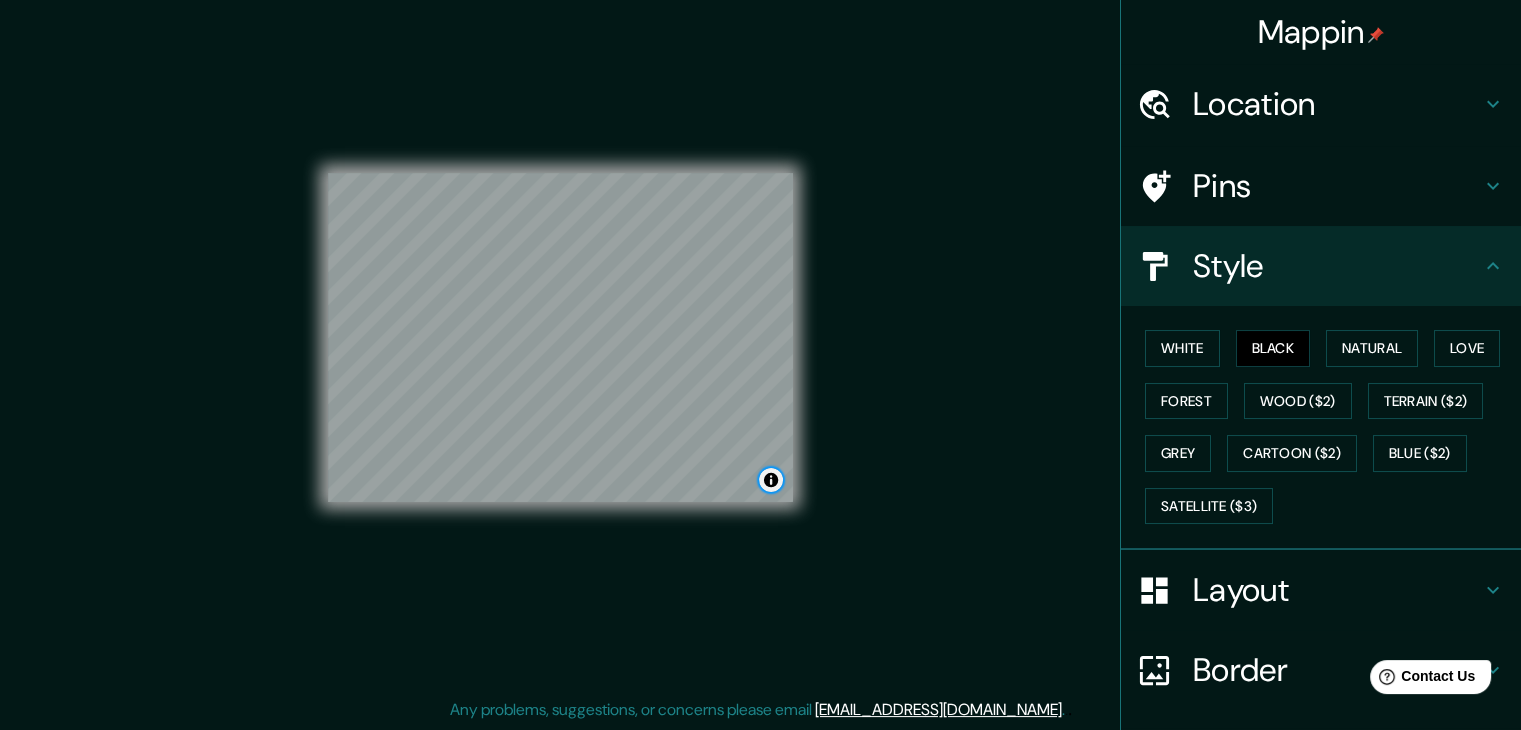 click at bounding box center [771, 480] 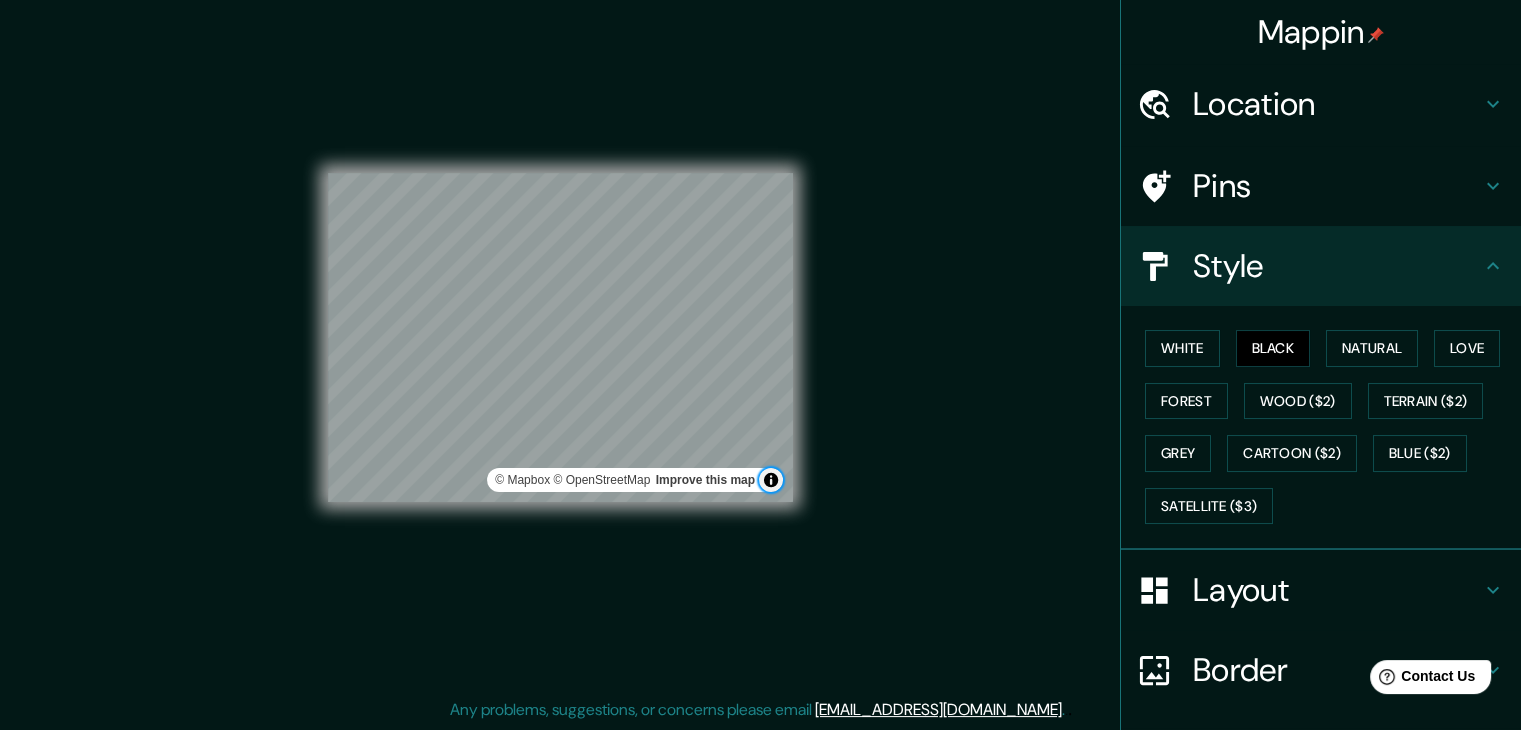 click at bounding box center [771, 480] 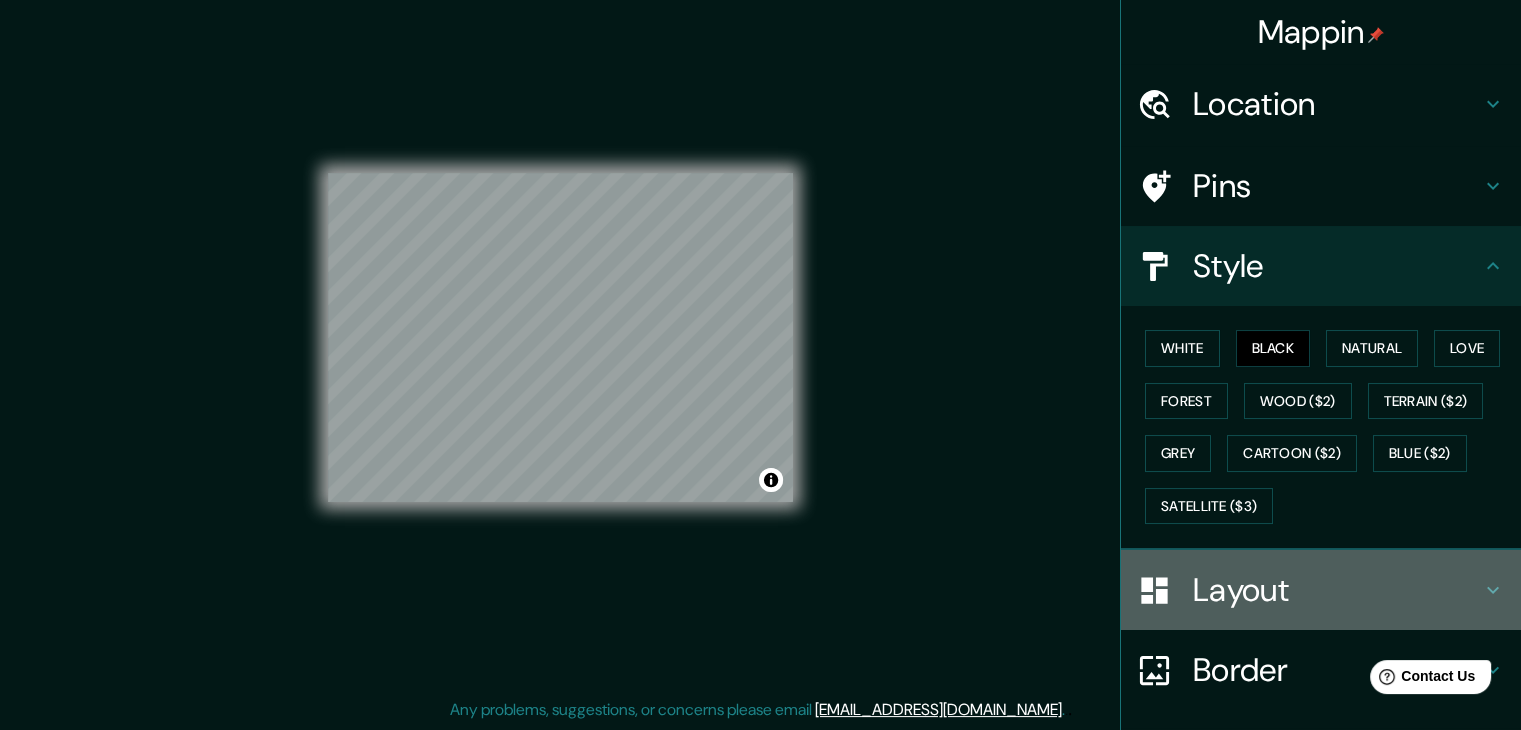 click on "Layout" at bounding box center (1337, 590) 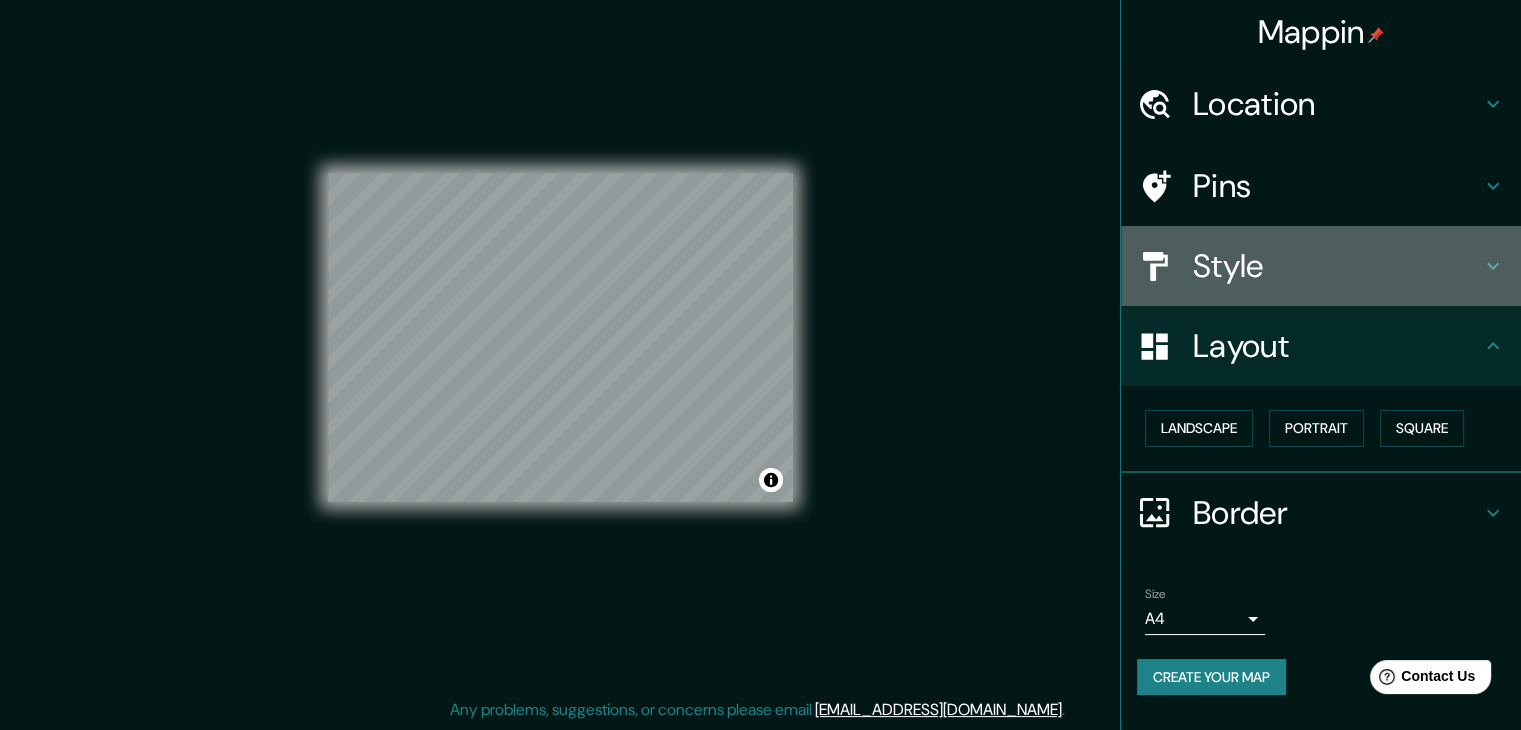 click at bounding box center (1165, 266) 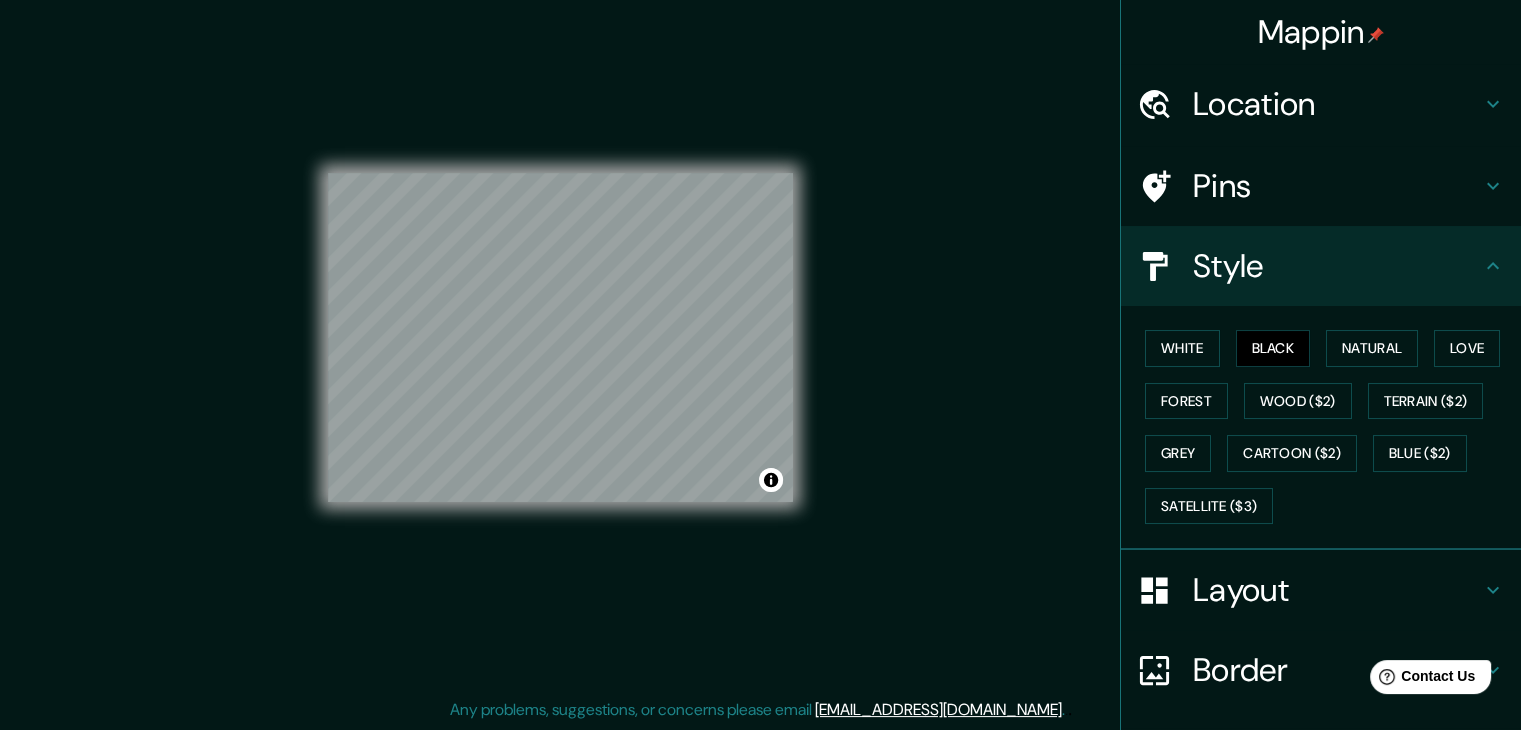 click on "Pins" at bounding box center [1337, 186] 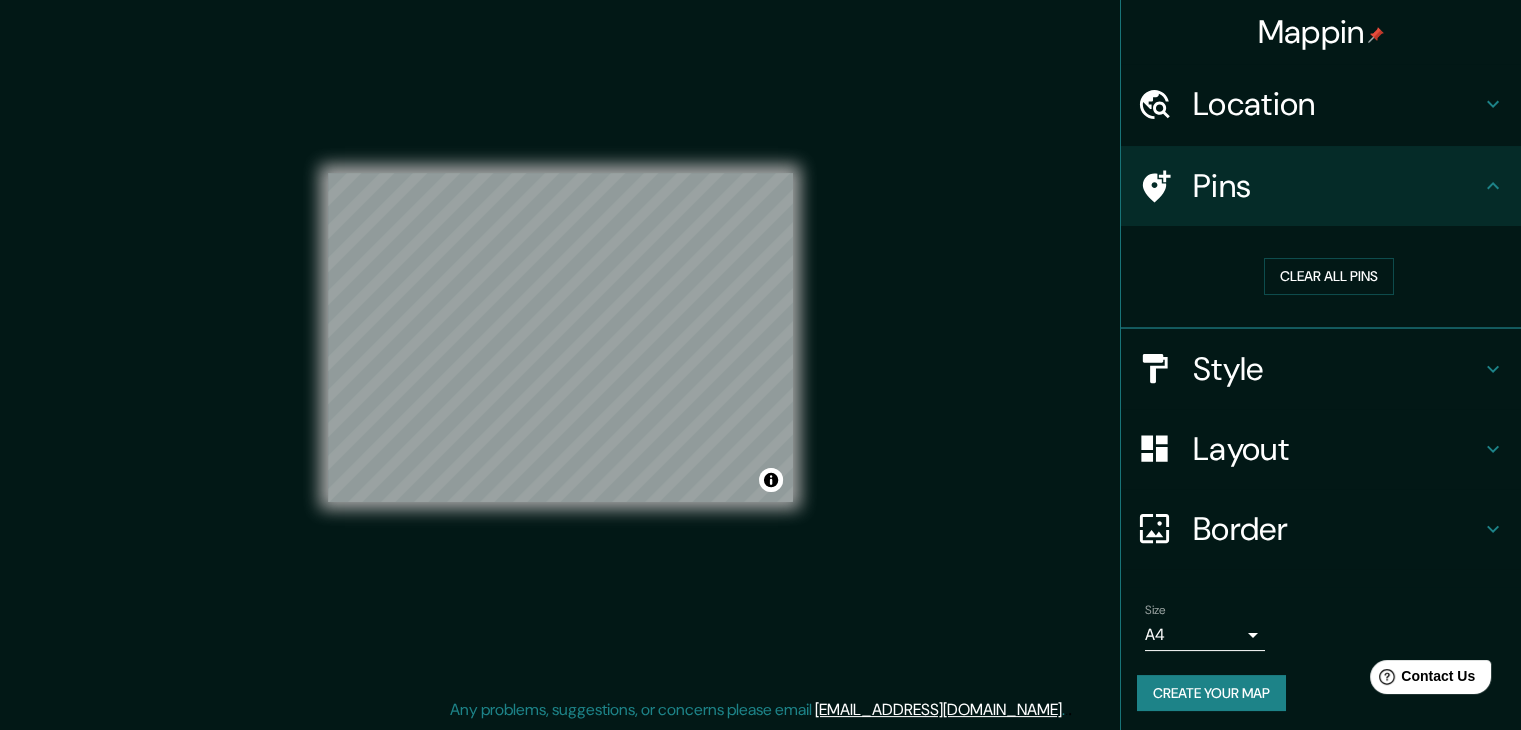 click on "Location" at bounding box center (1337, 104) 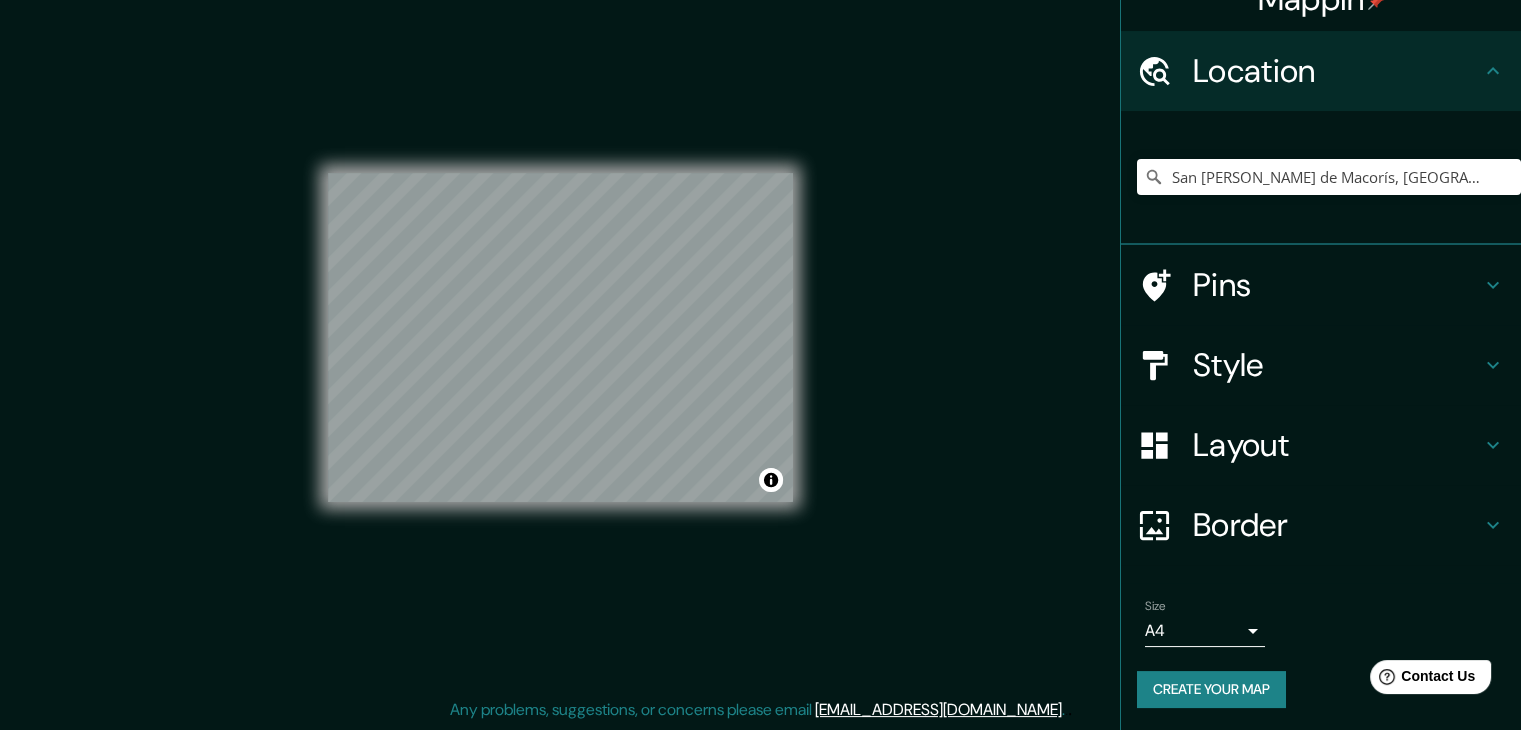 scroll, scrollTop: 34, scrollLeft: 0, axis: vertical 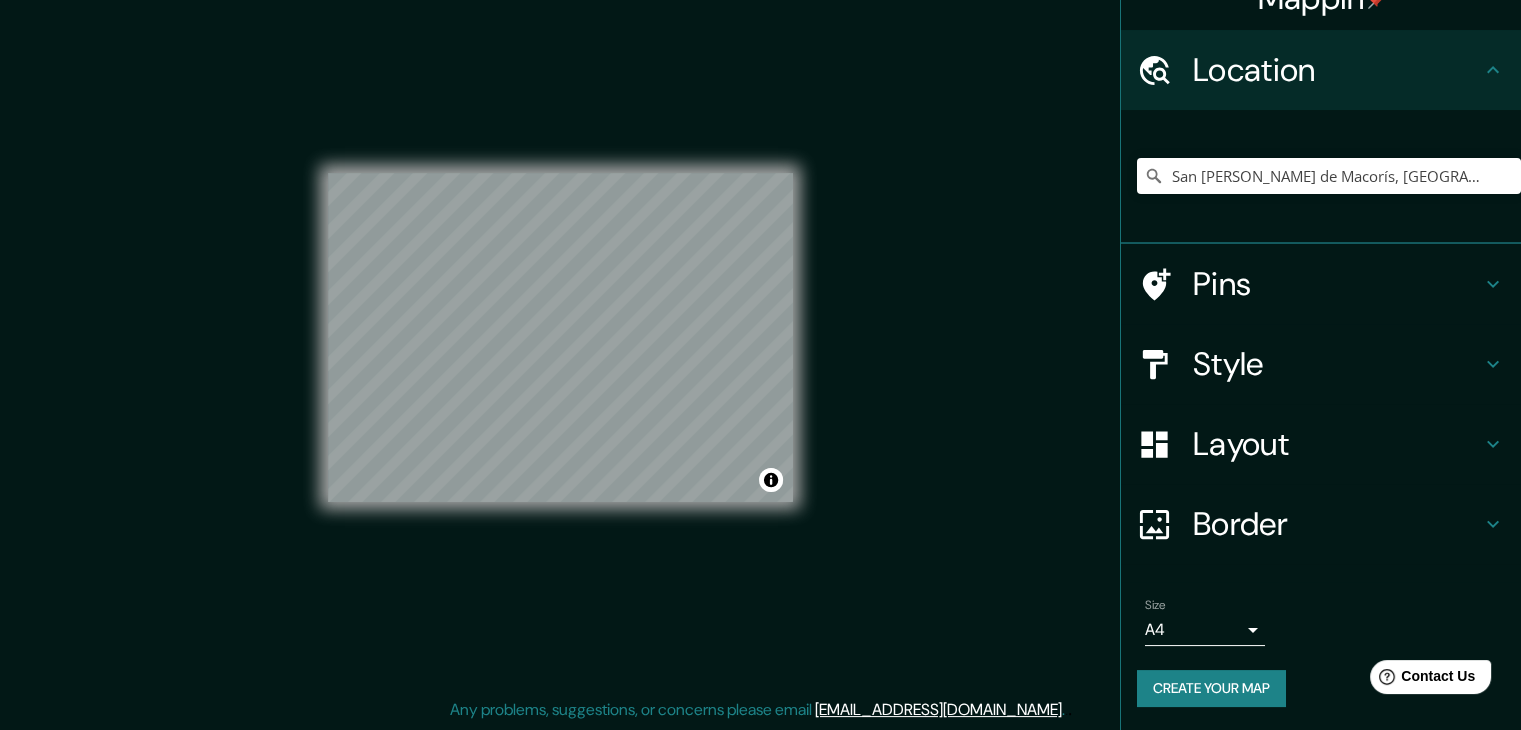 click on "Layout" at bounding box center [1321, 444] 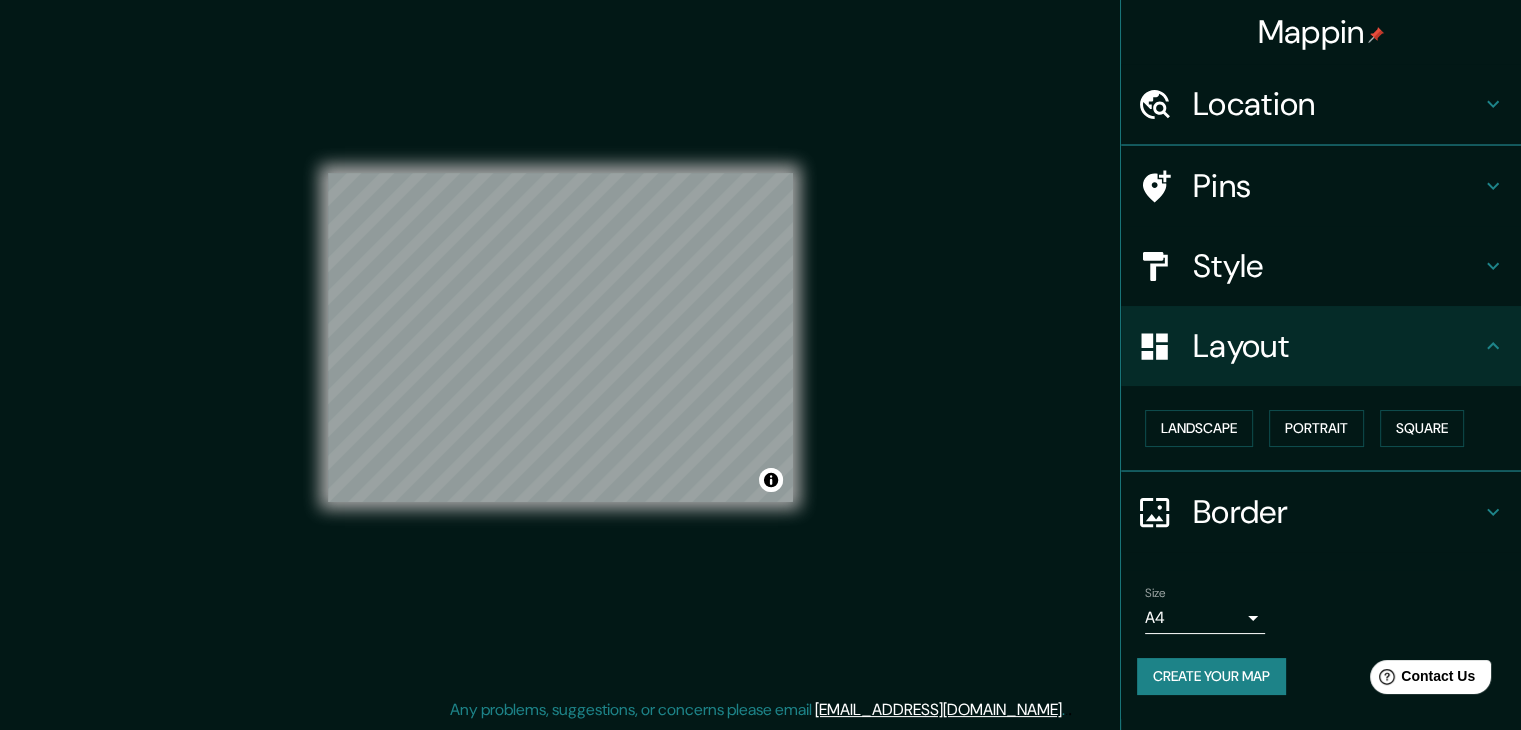 scroll, scrollTop: 0, scrollLeft: 0, axis: both 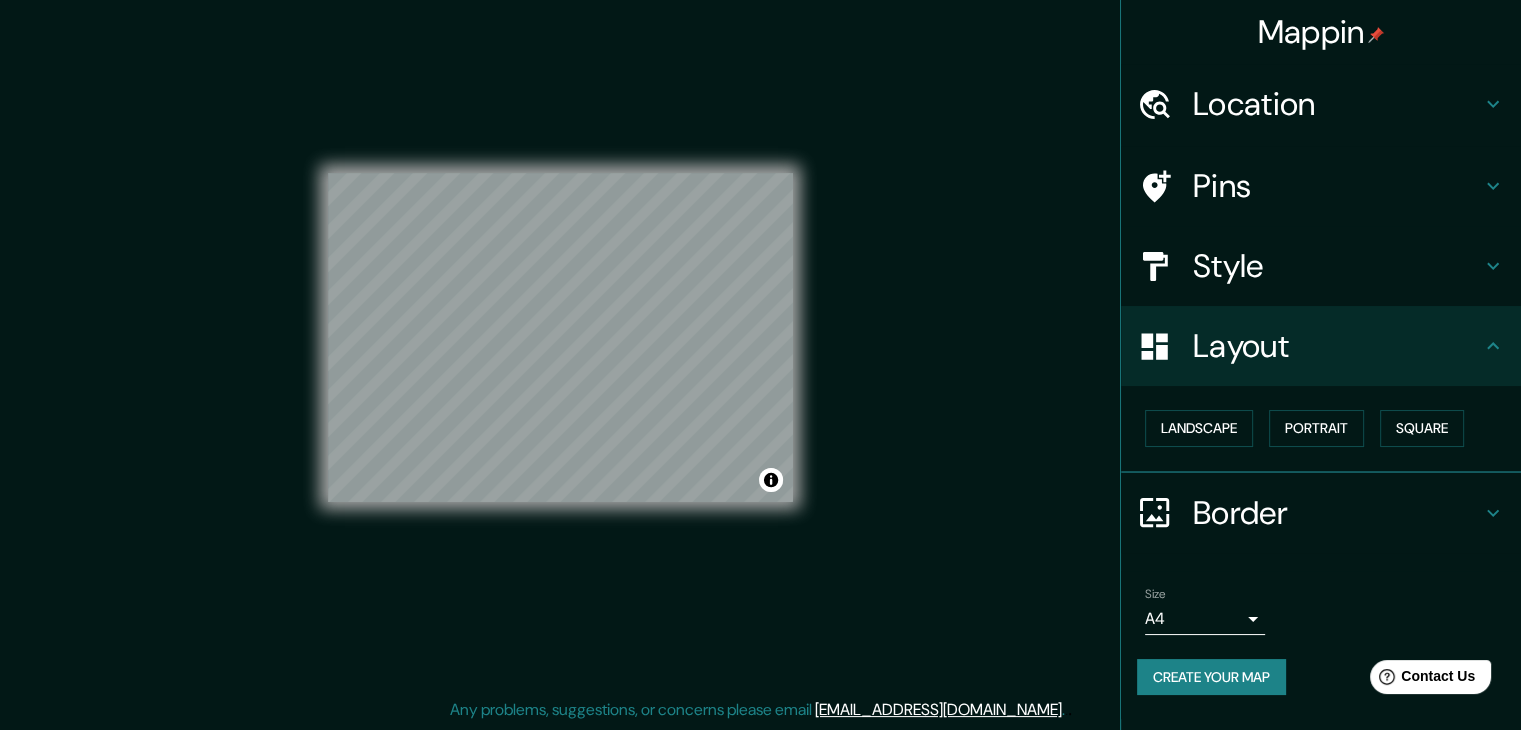 click on "Style" at bounding box center [1337, 266] 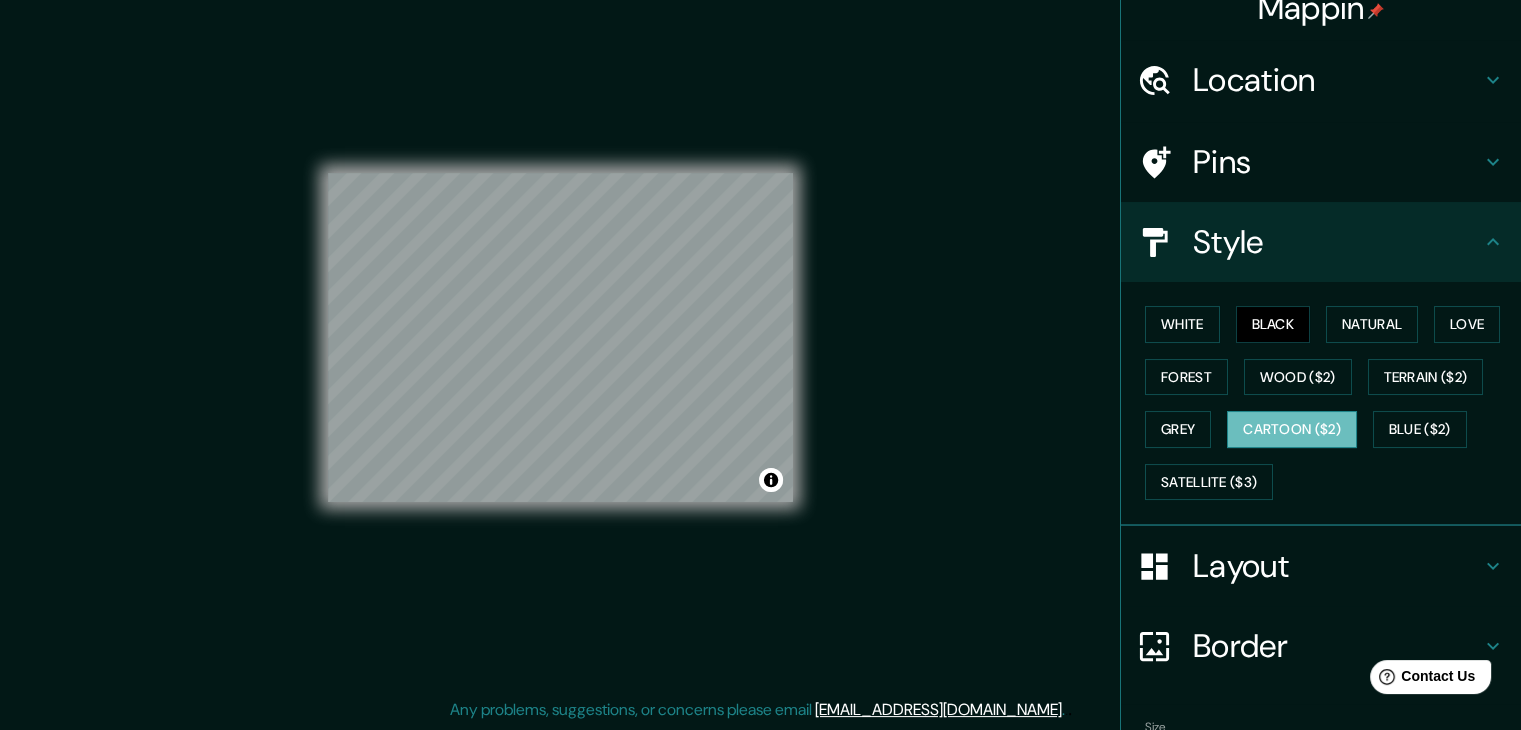 scroll, scrollTop: 0, scrollLeft: 0, axis: both 